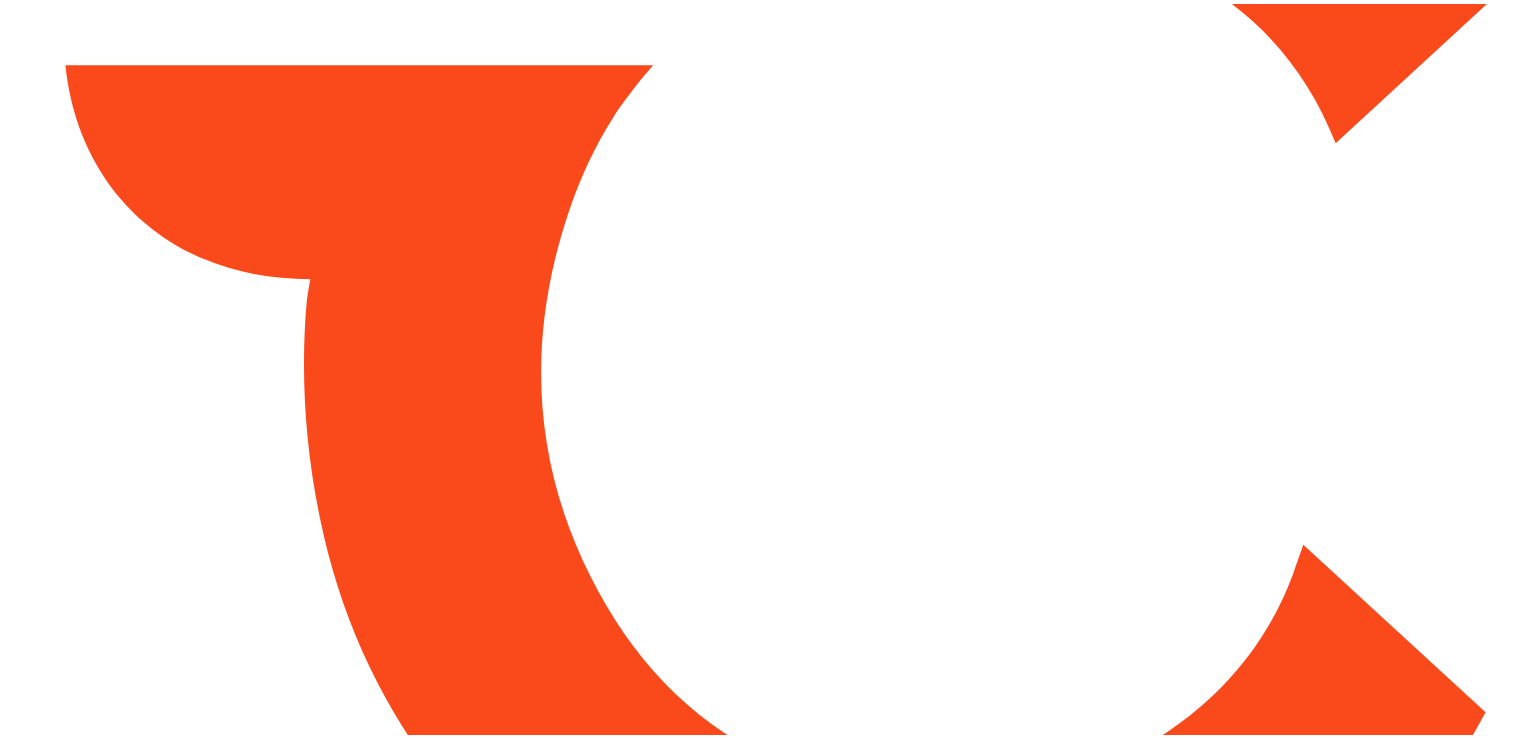 scroll, scrollTop: 0, scrollLeft: 0, axis: both 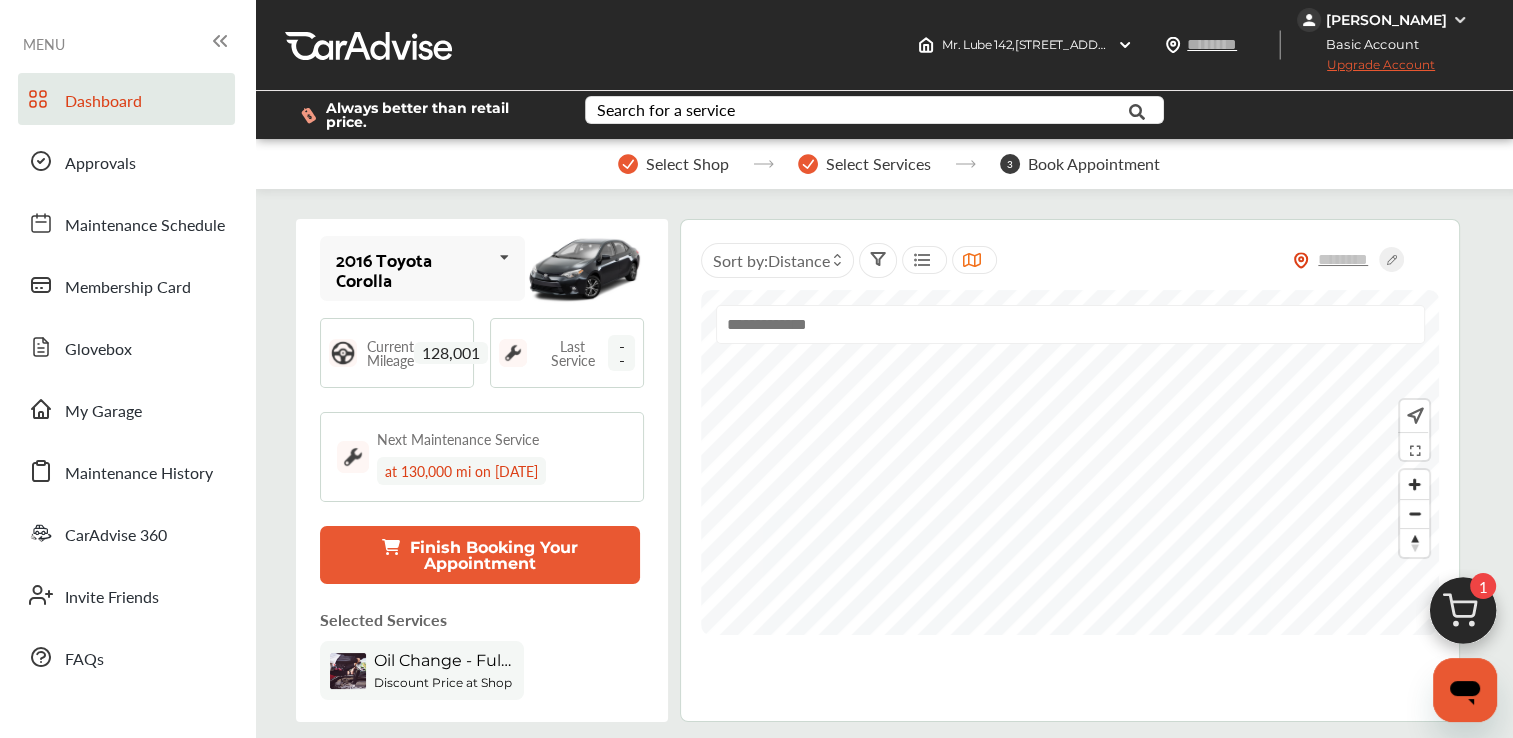 click on "Finish Booking Your Appointment" at bounding box center (480, 555) 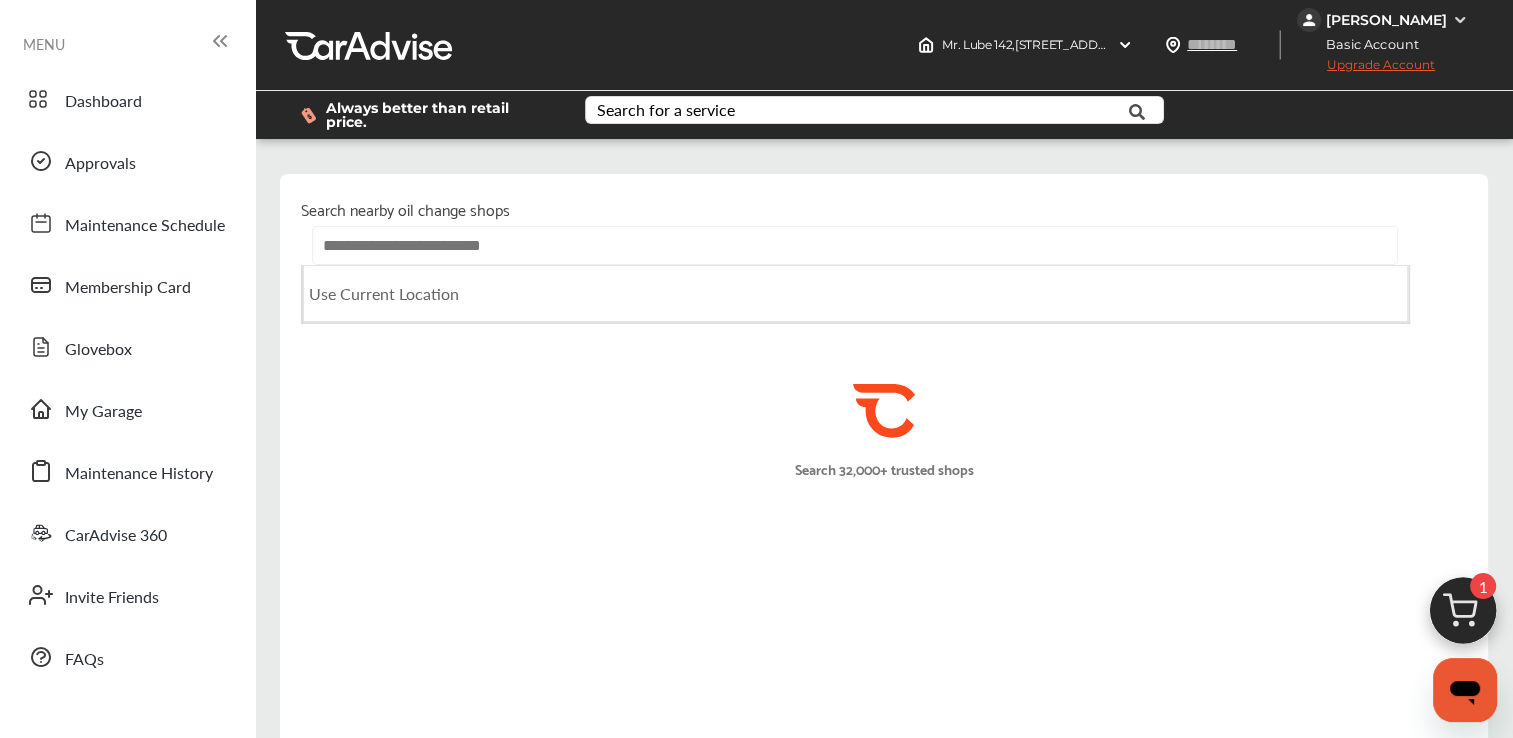 click at bounding box center [855, 245] 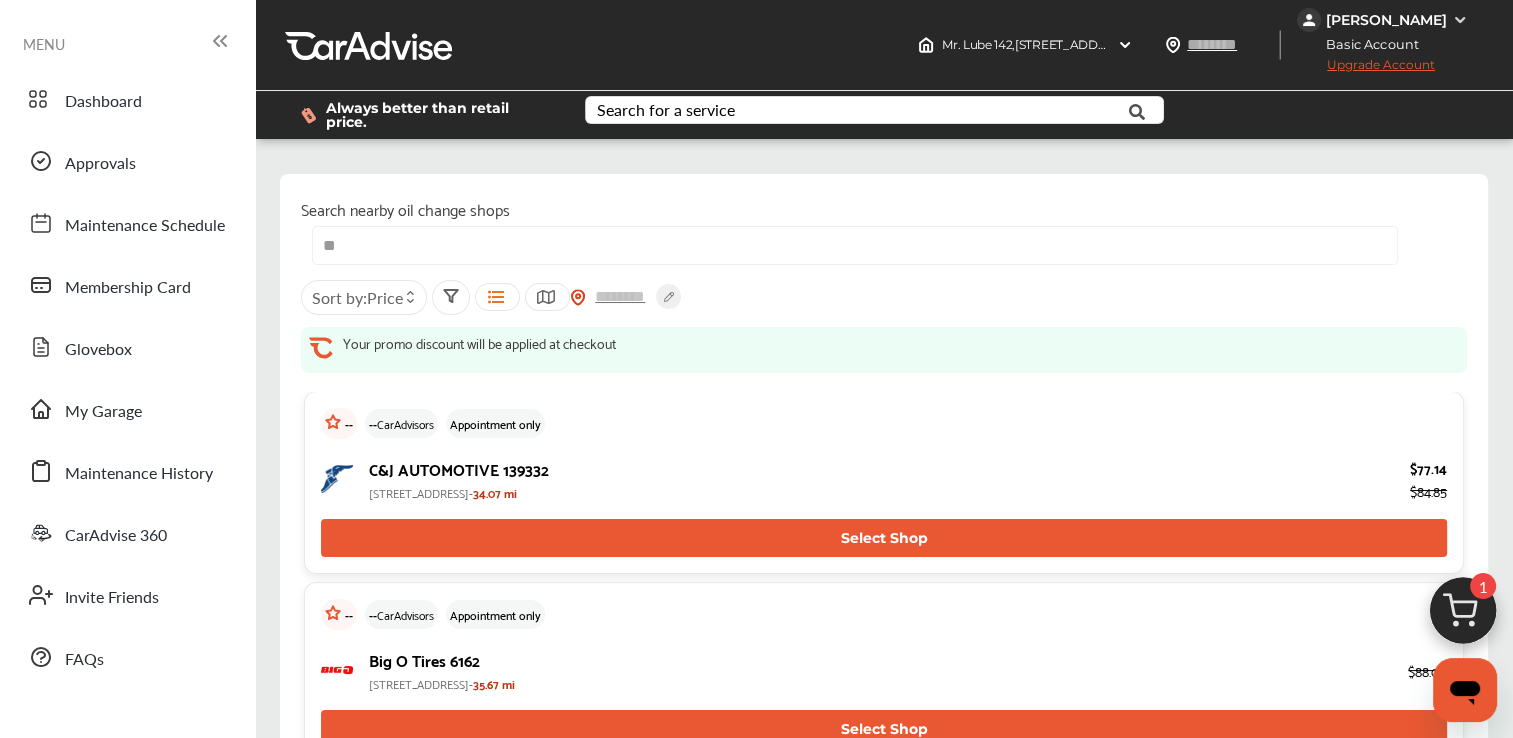 type on "*" 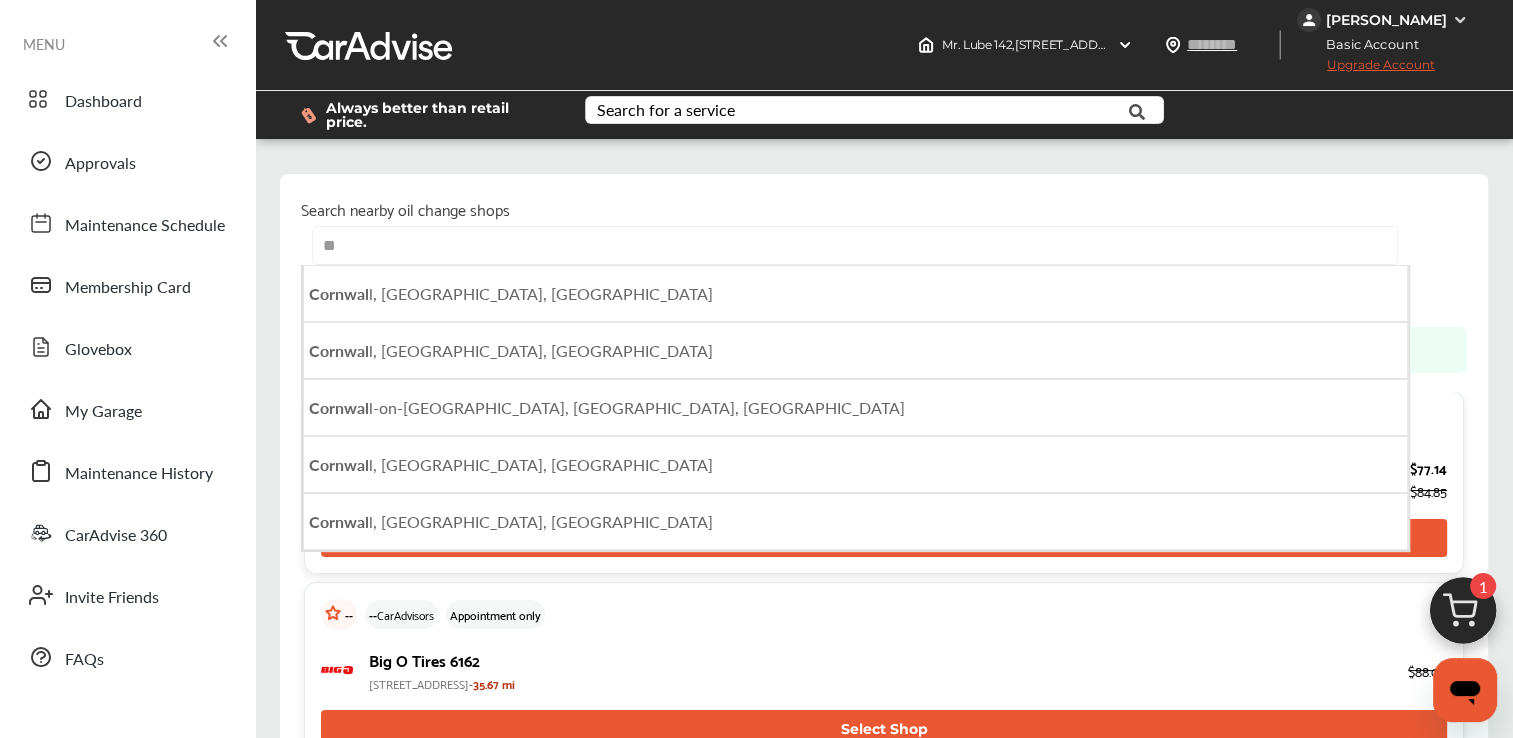 type on "*" 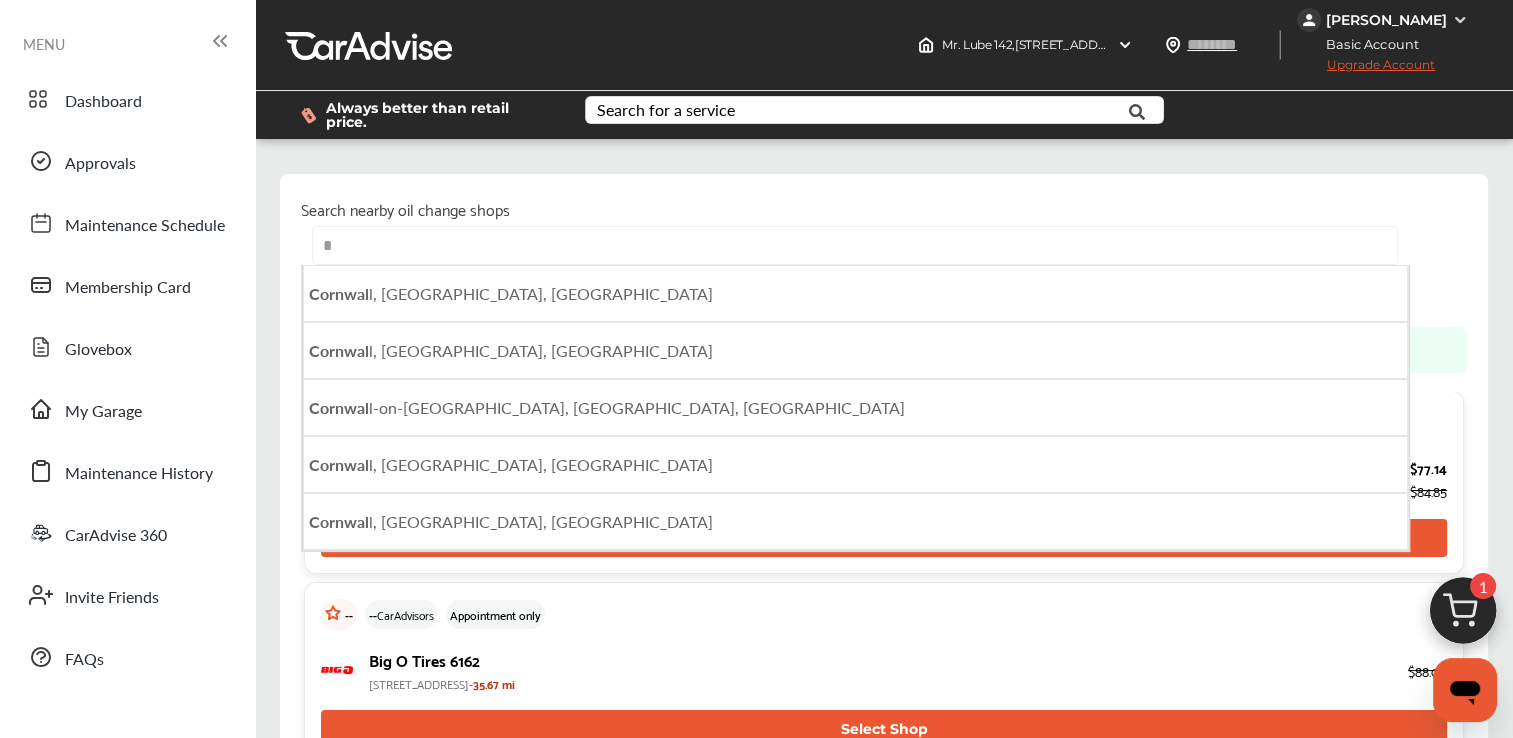 type 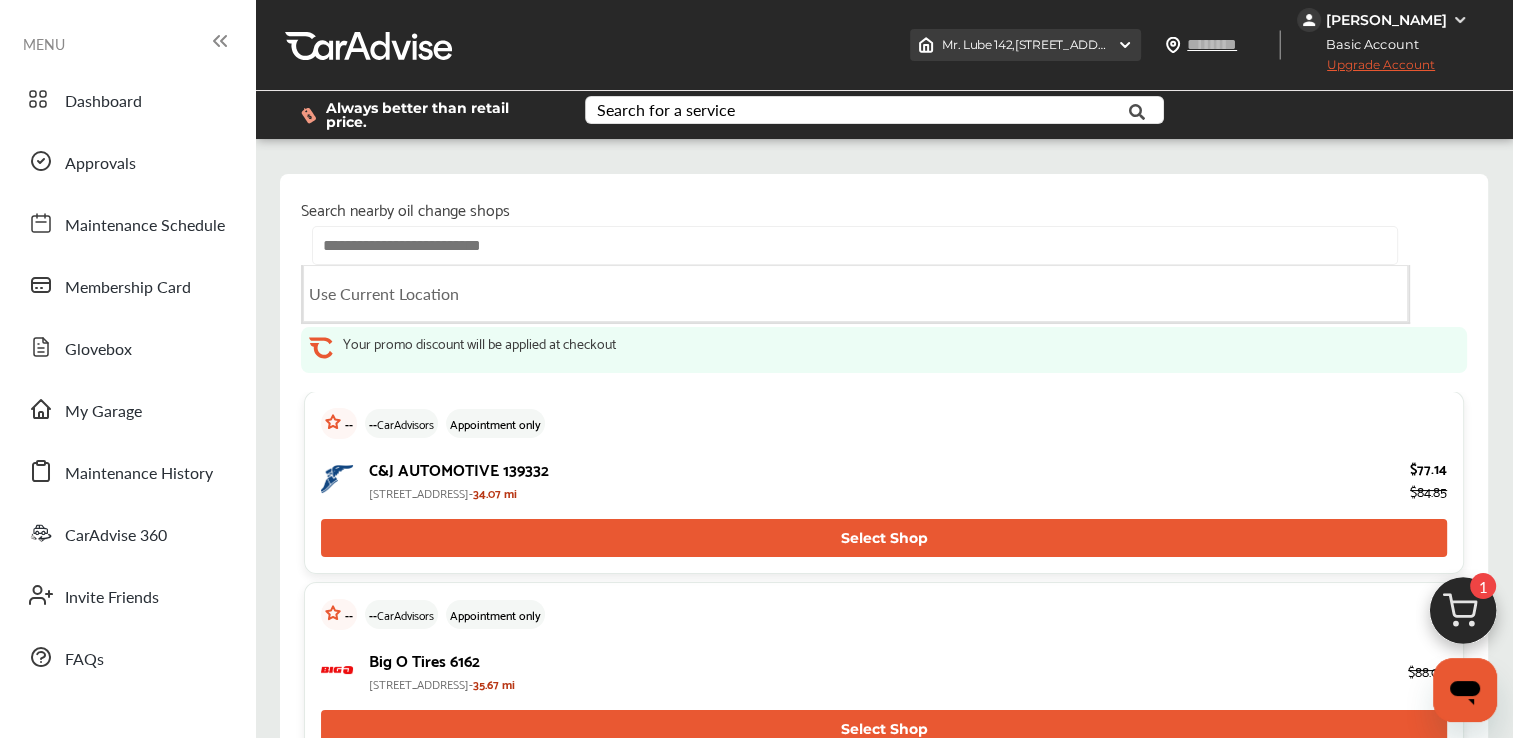 click on "Mr. Lube [STREET_ADDRESS]" at bounding box center (1025, 45) 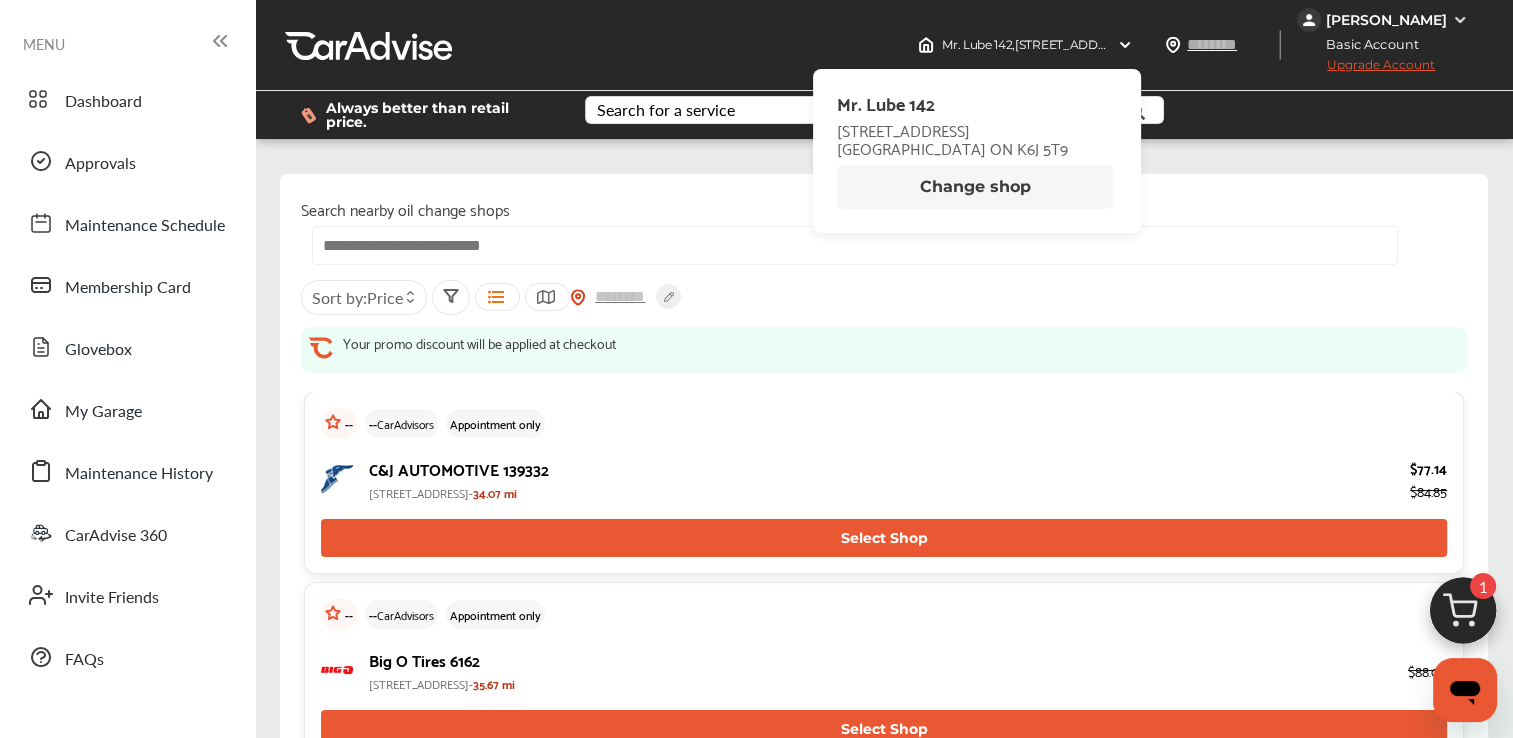 click on "[STREET_ADDRESS]" at bounding box center [952, 148] 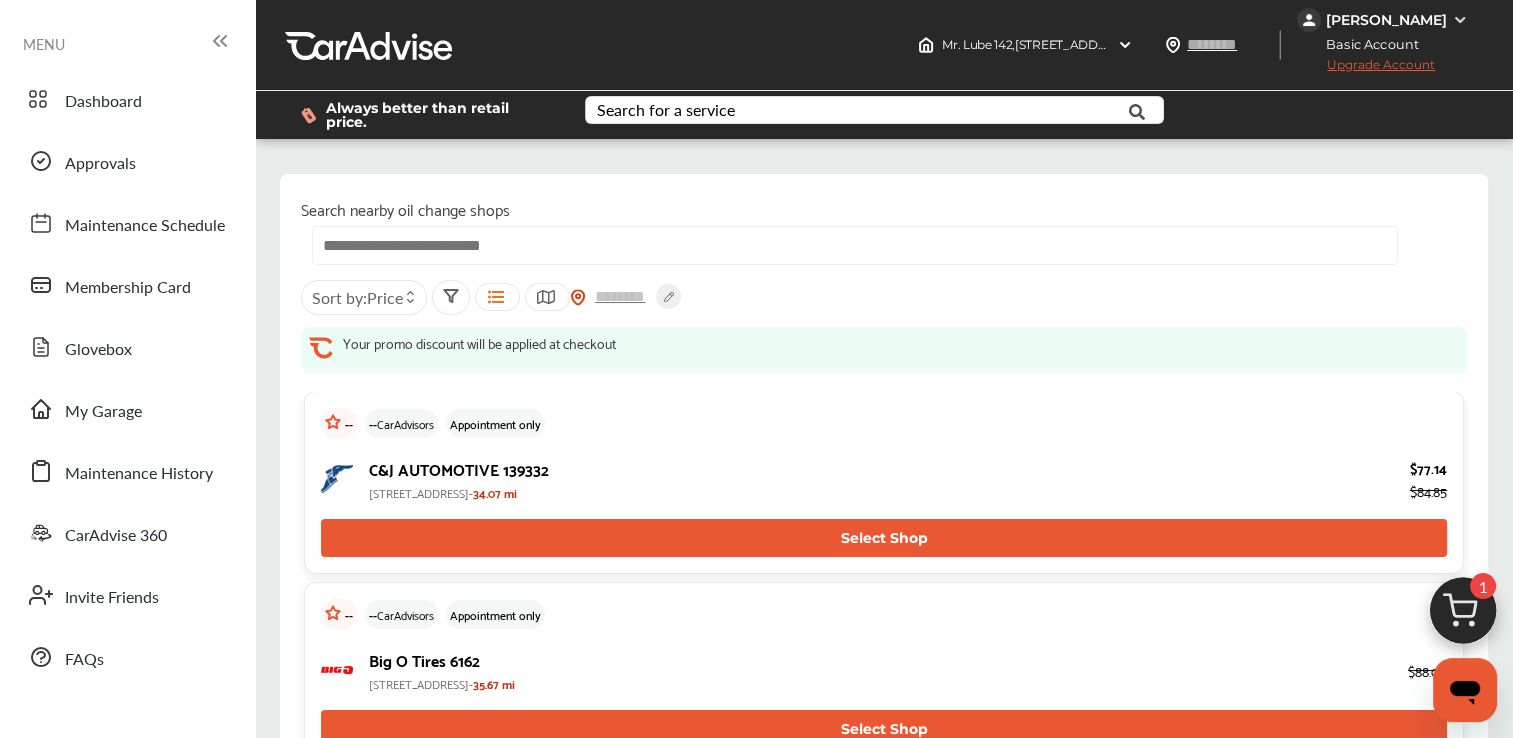 click on "Service Request Cancel Step  2 /5  -  Select a shop Search nearby oil change shops Use Current Location
Sort by :  Price
Your promo discount will be applied at checkout
--   --  CarAdvisors Appointment only C&J AUTOMOTIVE 139332 [STREET_ADDRESS]-  34.07 mi $77.14 $84.85 Select Shop
--   --  CarAdvisors Appointment only Big O Tires [STREET_ADDRESS]-  35.67 mi $88.00 Select Shop" at bounding box center [884, 485] 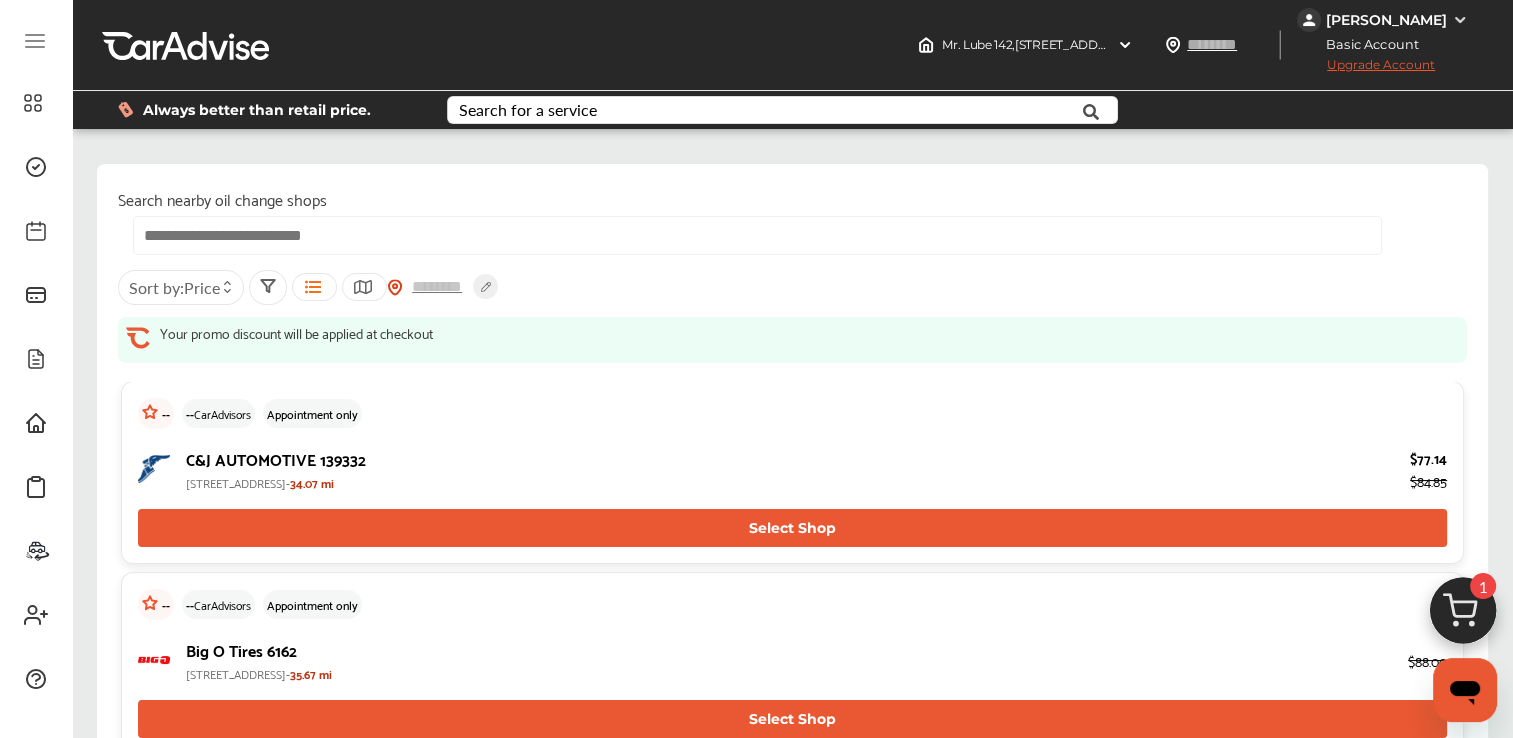 click at bounding box center (1460, 20) 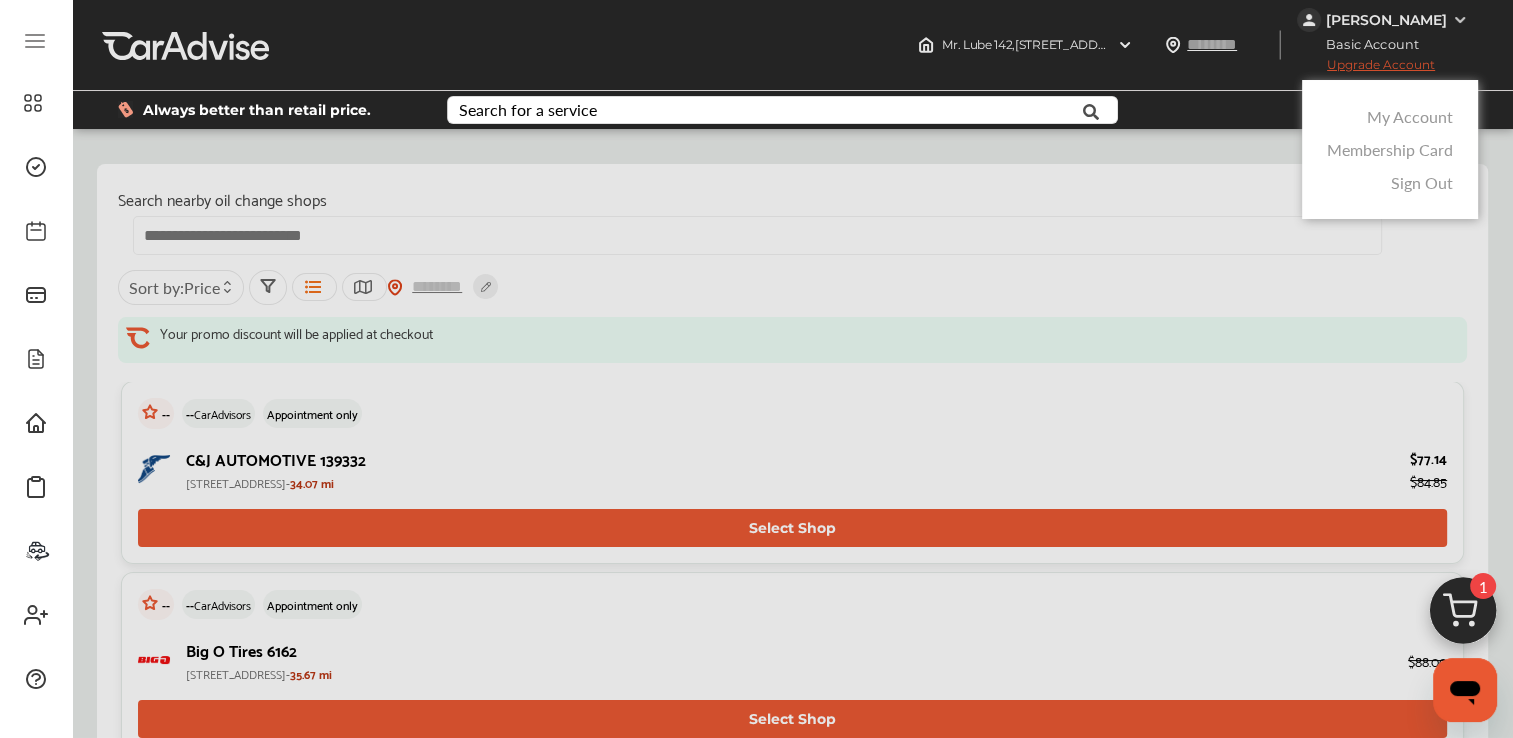 click on "My Account" at bounding box center [1410, 116] 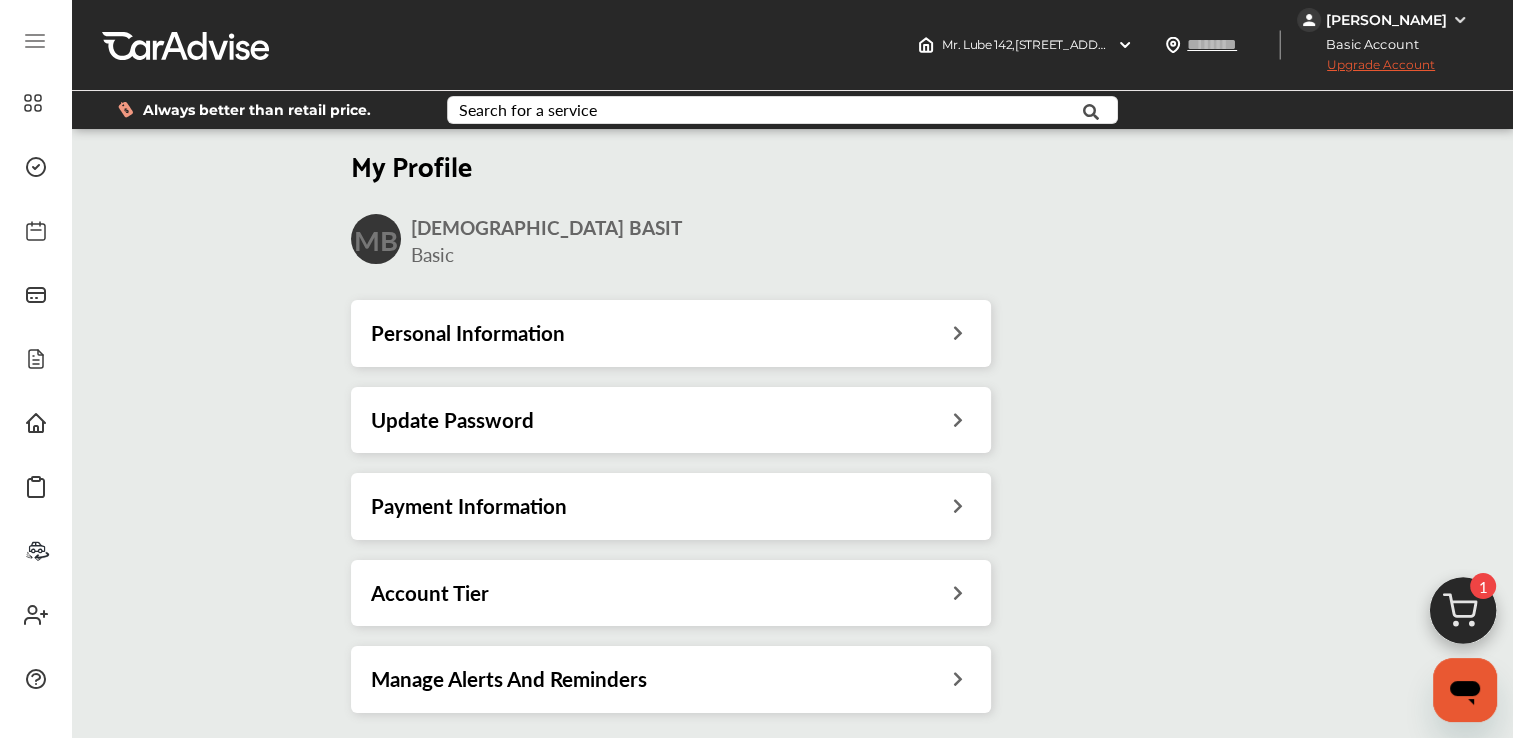 click 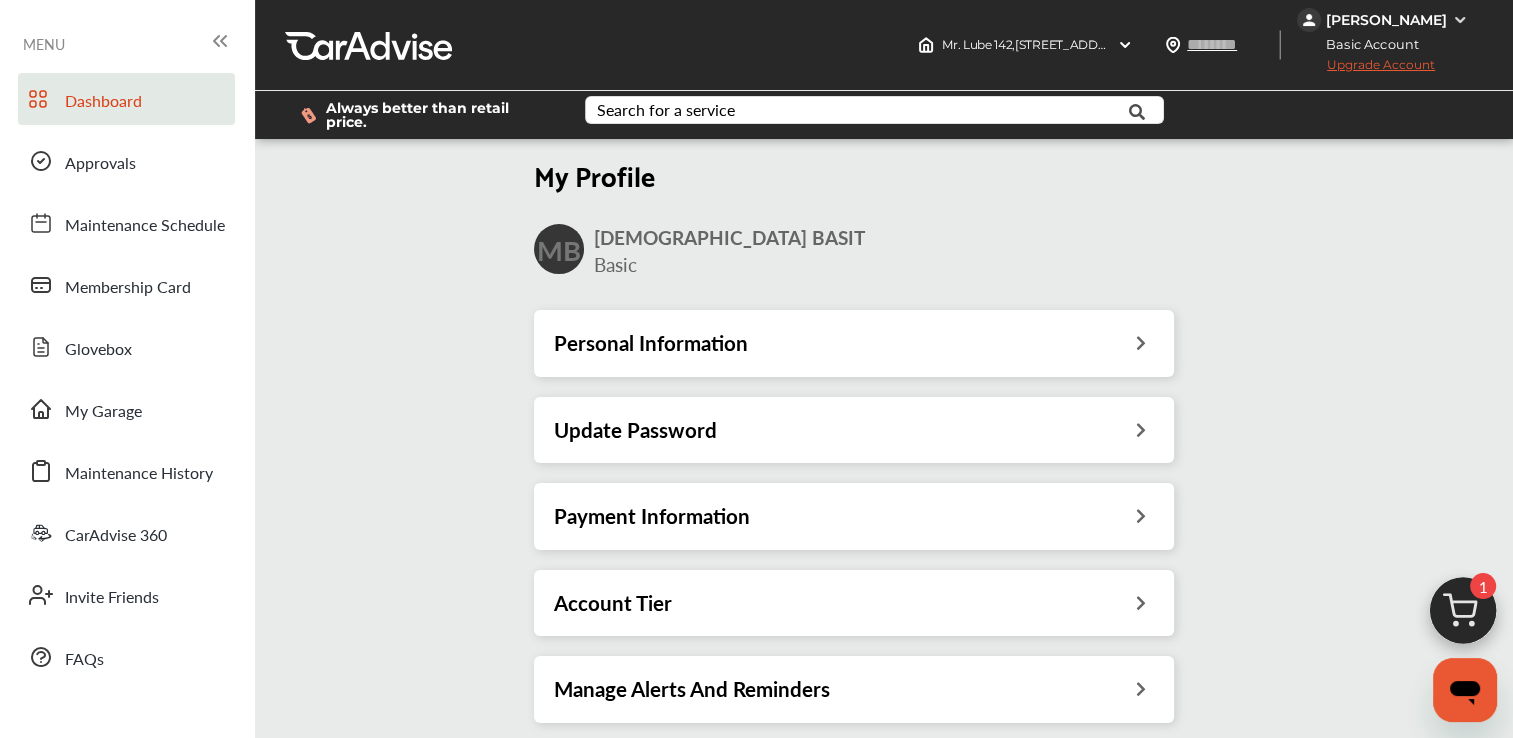 click on "Dashboard" at bounding box center [103, 102] 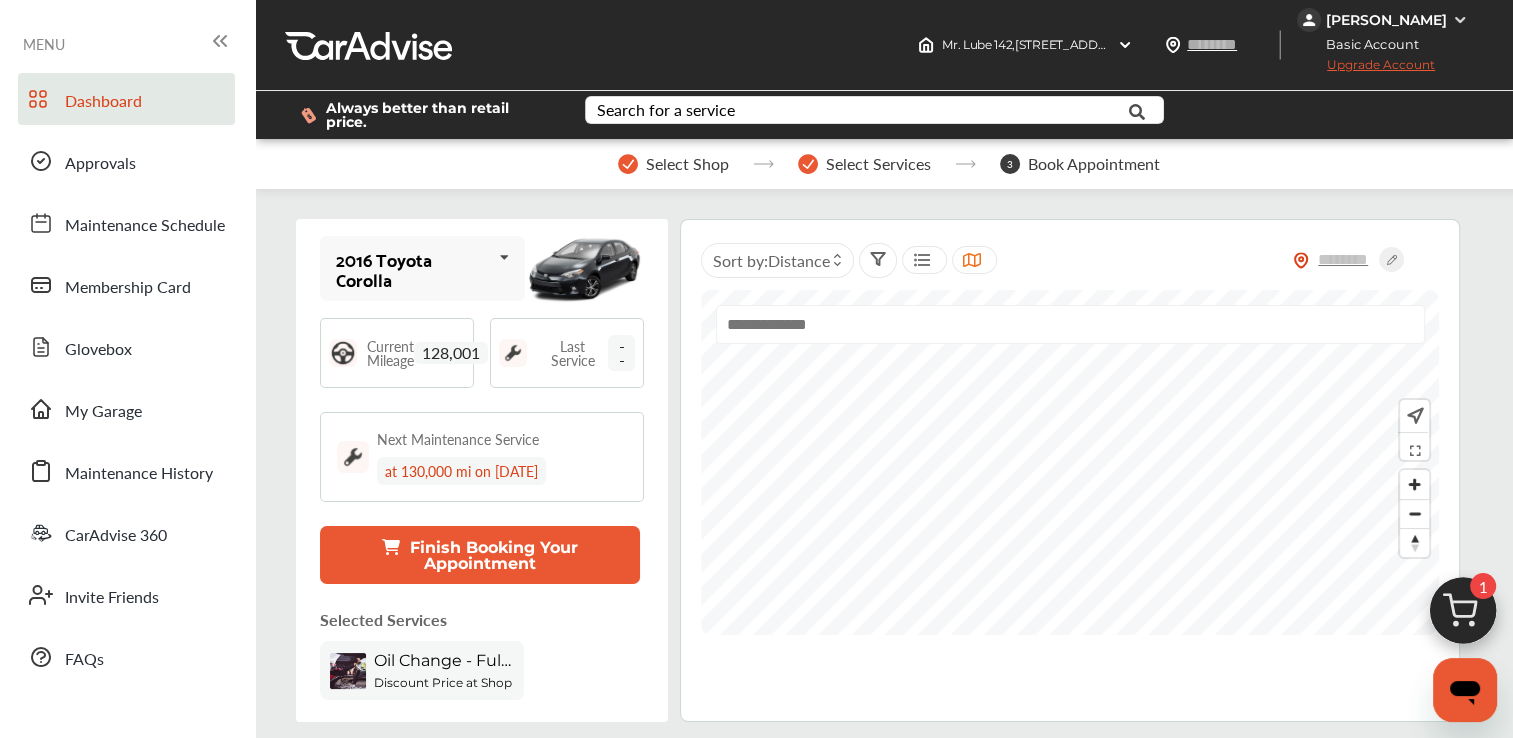 scroll, scrollTop: 38, scrollLeft: 0, axis: vertical 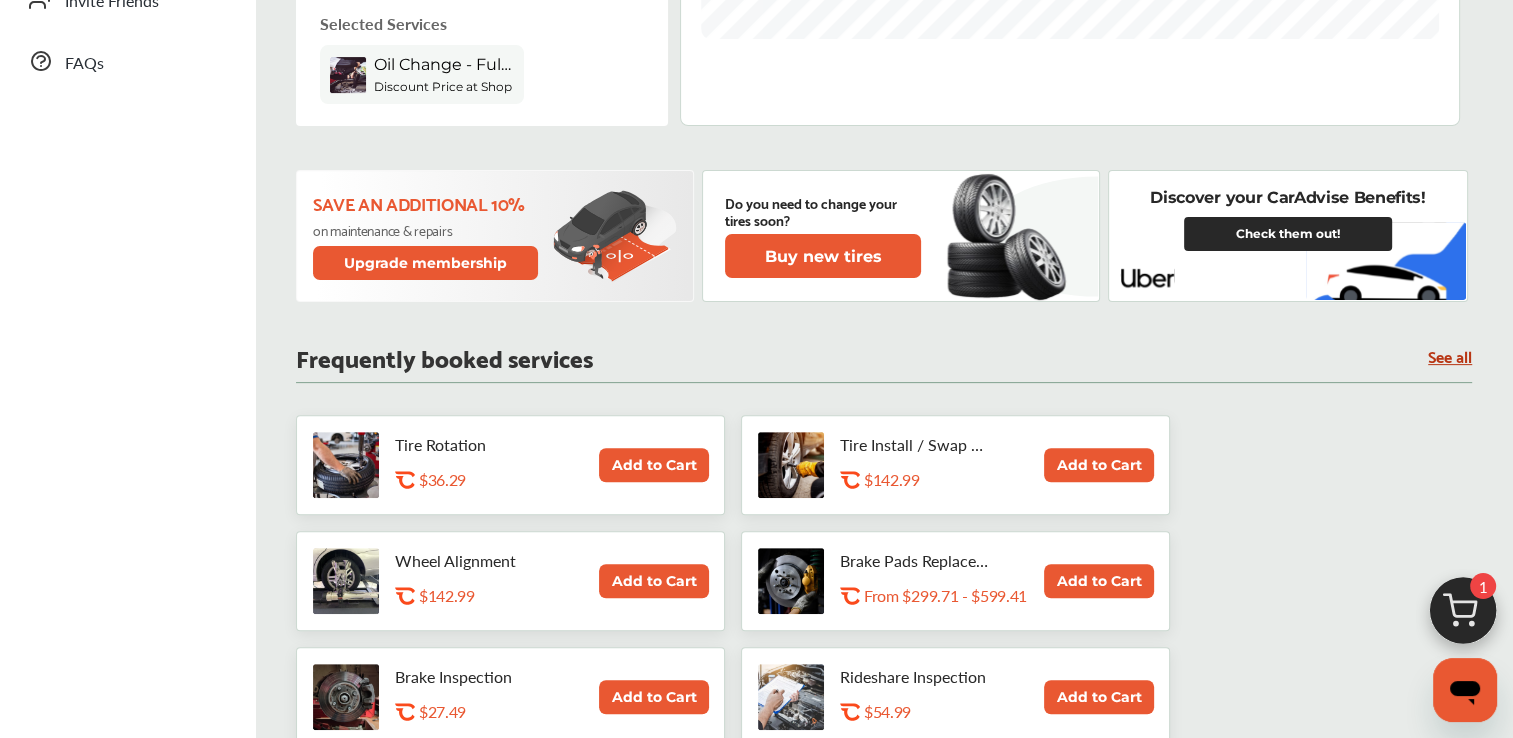 click on "Check them out!" at bounding box center [1288, 234] 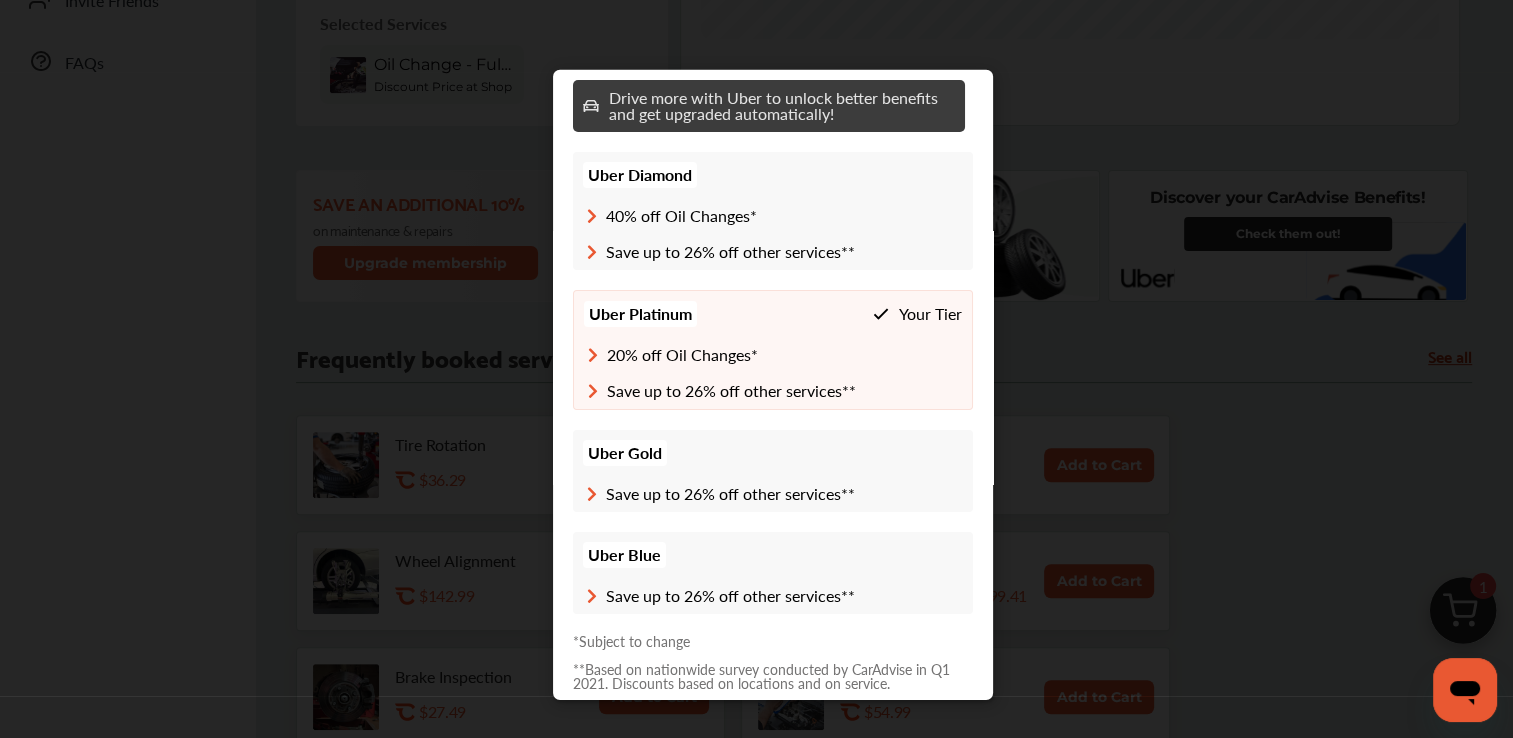 scroll, scrollTop: 410, scrollLeft: 0, axis: vertical 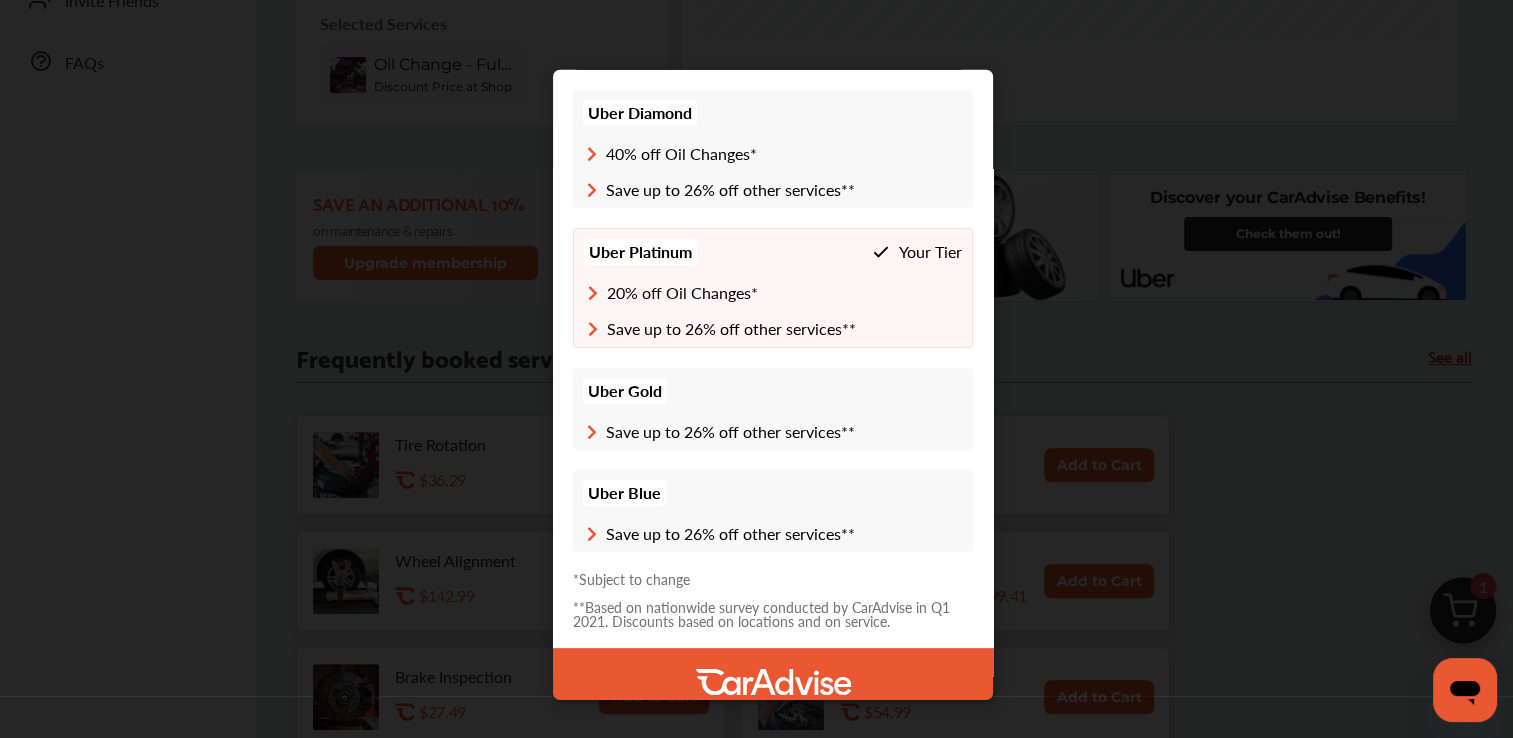 click on "Membership Benefits 1
Search for services for your vehicle 2
Book your appointment 3
See discounts applied at checkout Drive more with Uber to unlock better benefits and get upgraded automatically! Uber Diamond 40% off Oil Changes* Save up to 26% off other services** Uber Platinum Your Tier 20% off Oil Changes* Save up to 26% off other services** Uber Gold Save up to 26% off other services** Uber Blue Save up to 26% off other services** *Subject to change **Based on nationwide survey conducted by CarAdvise in Q1 2021. Discounts based on locations and on service." at bounding box center (772, 385) 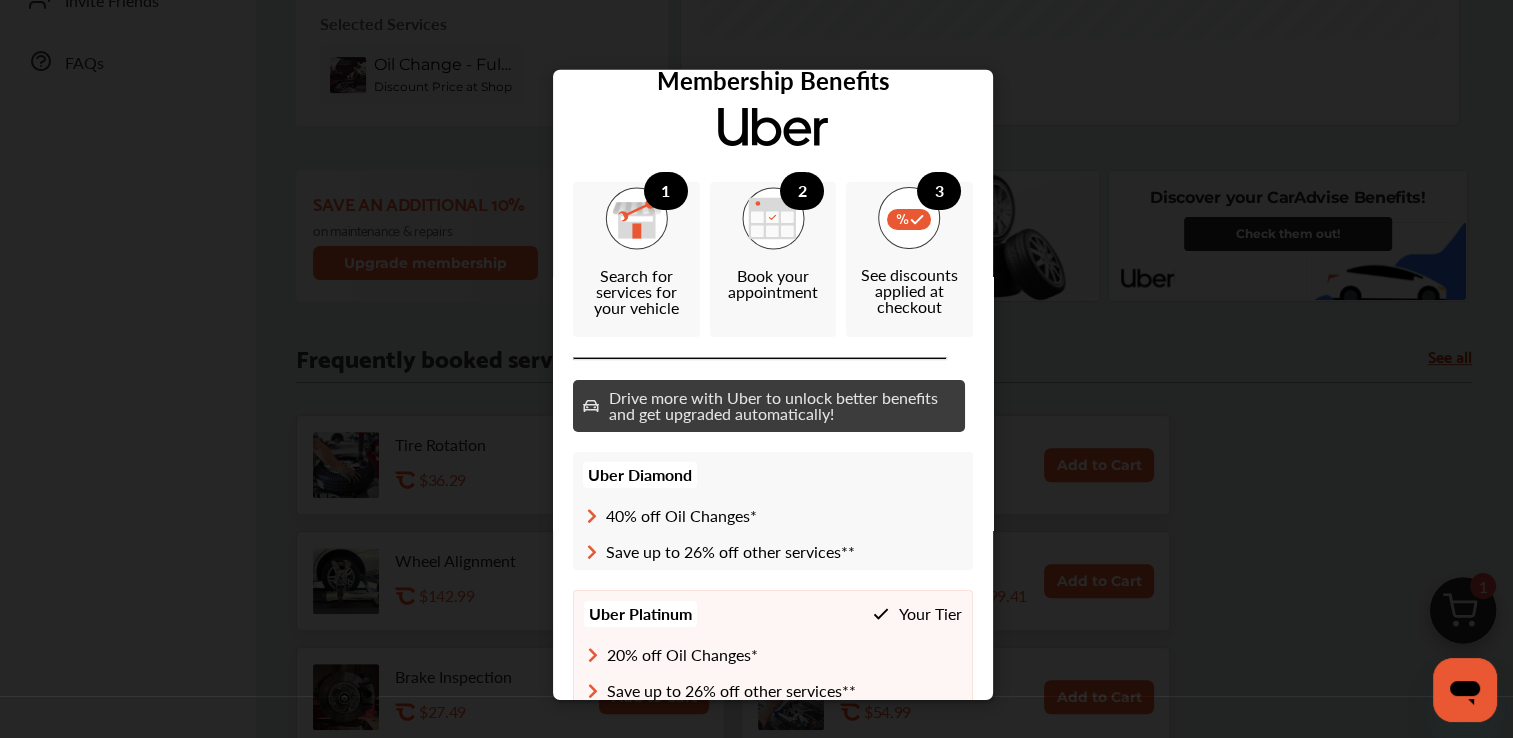 scroll, scrollTop: 0, scrollLeft: 0, axis: both 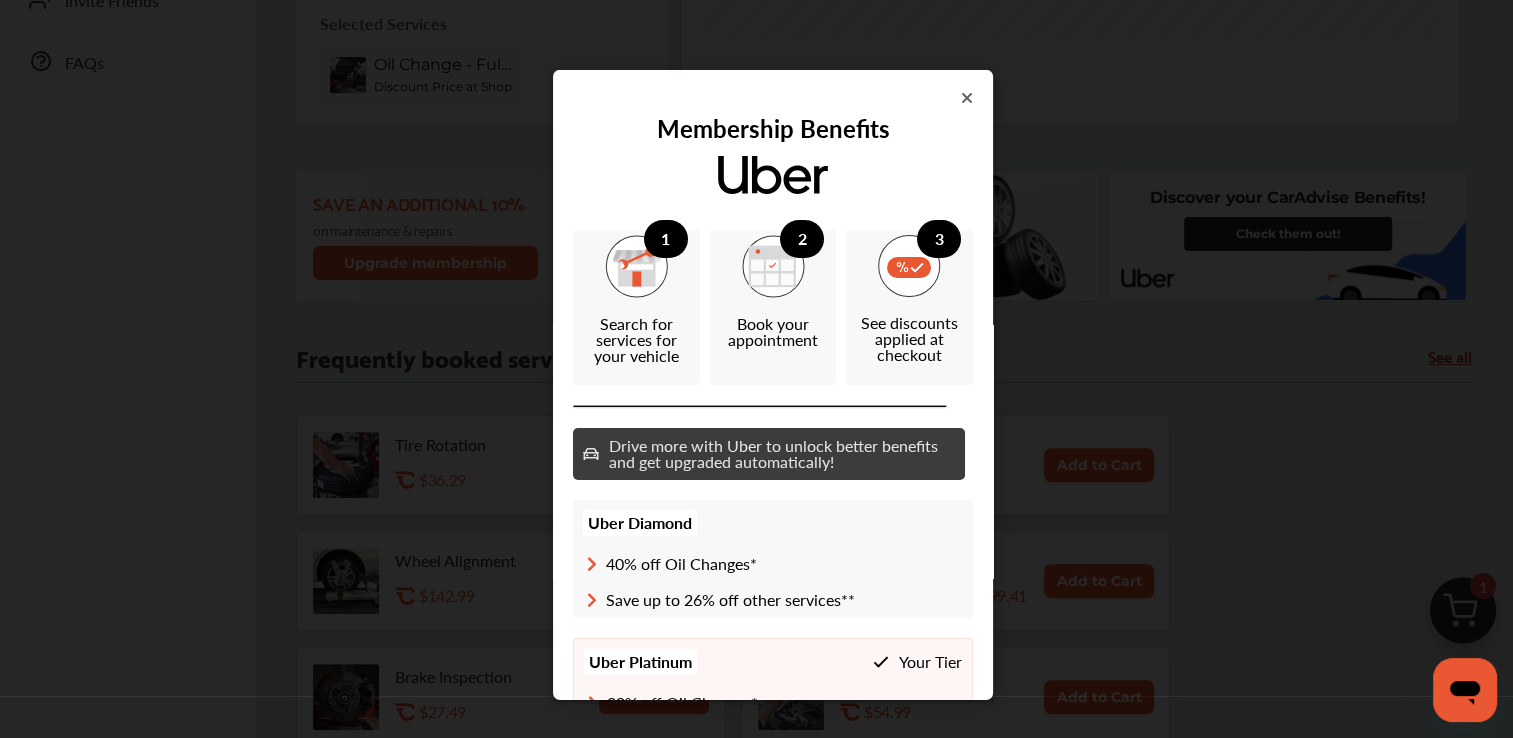 click at bounding box center [773, 98] 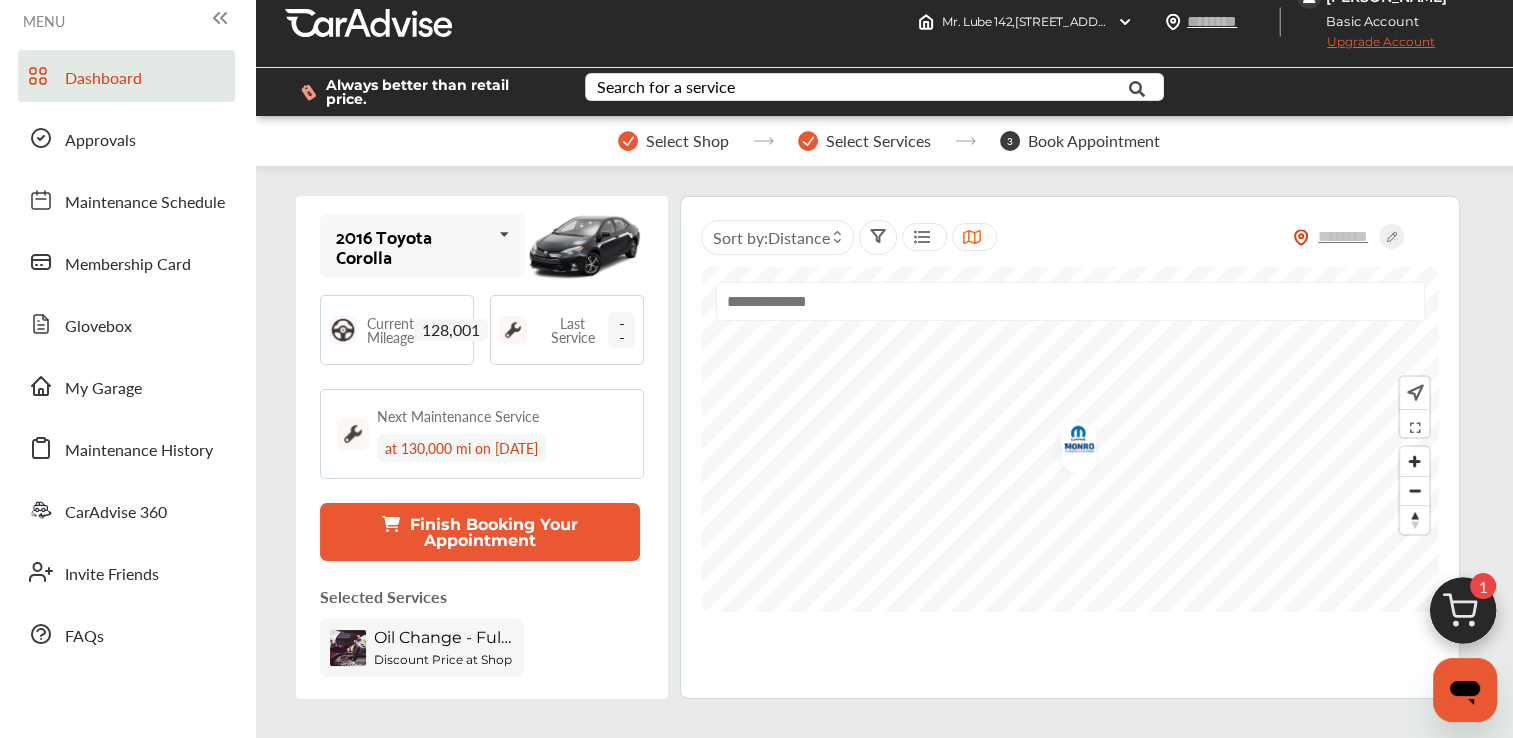 scroll, scrollTop: 0, scrollLeft: 0, axis: both 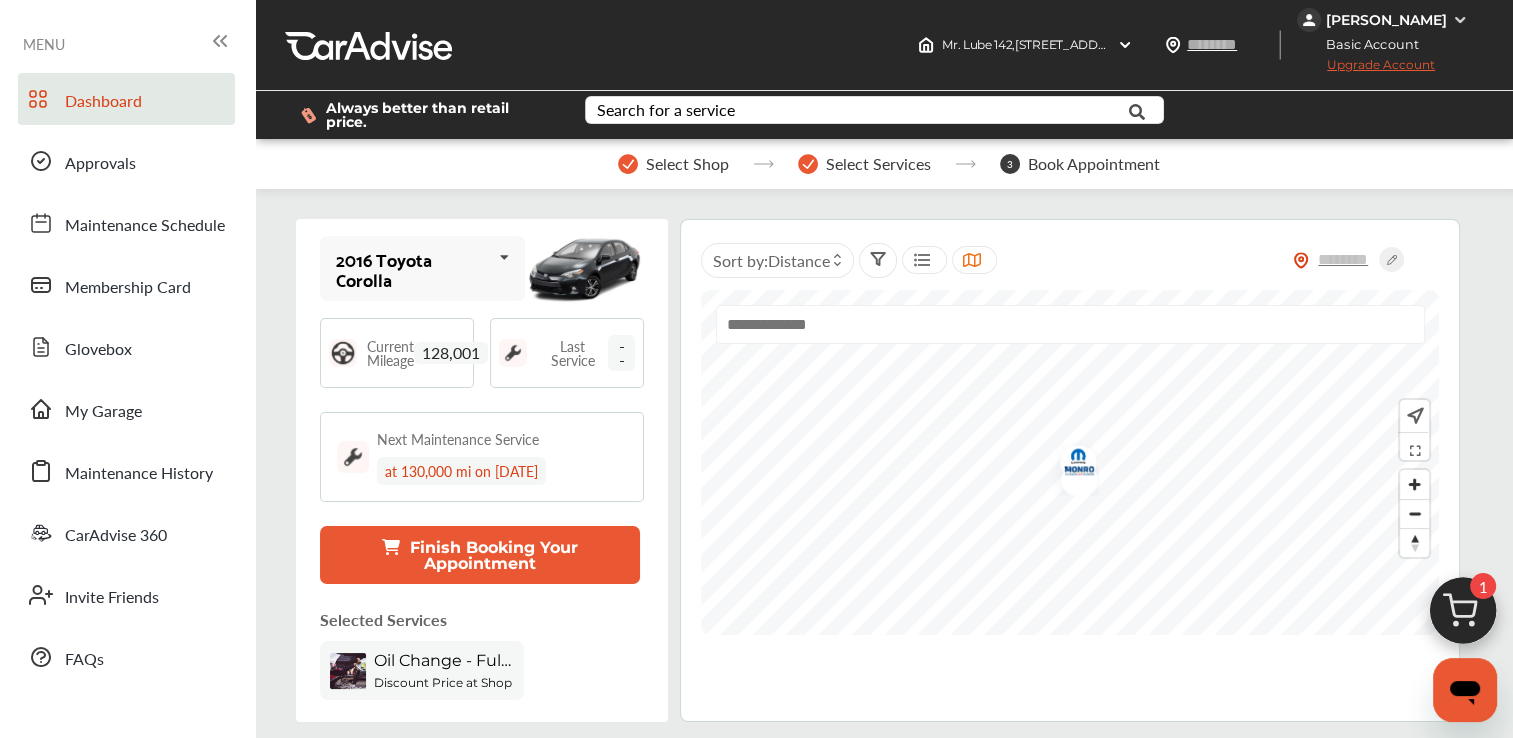 click 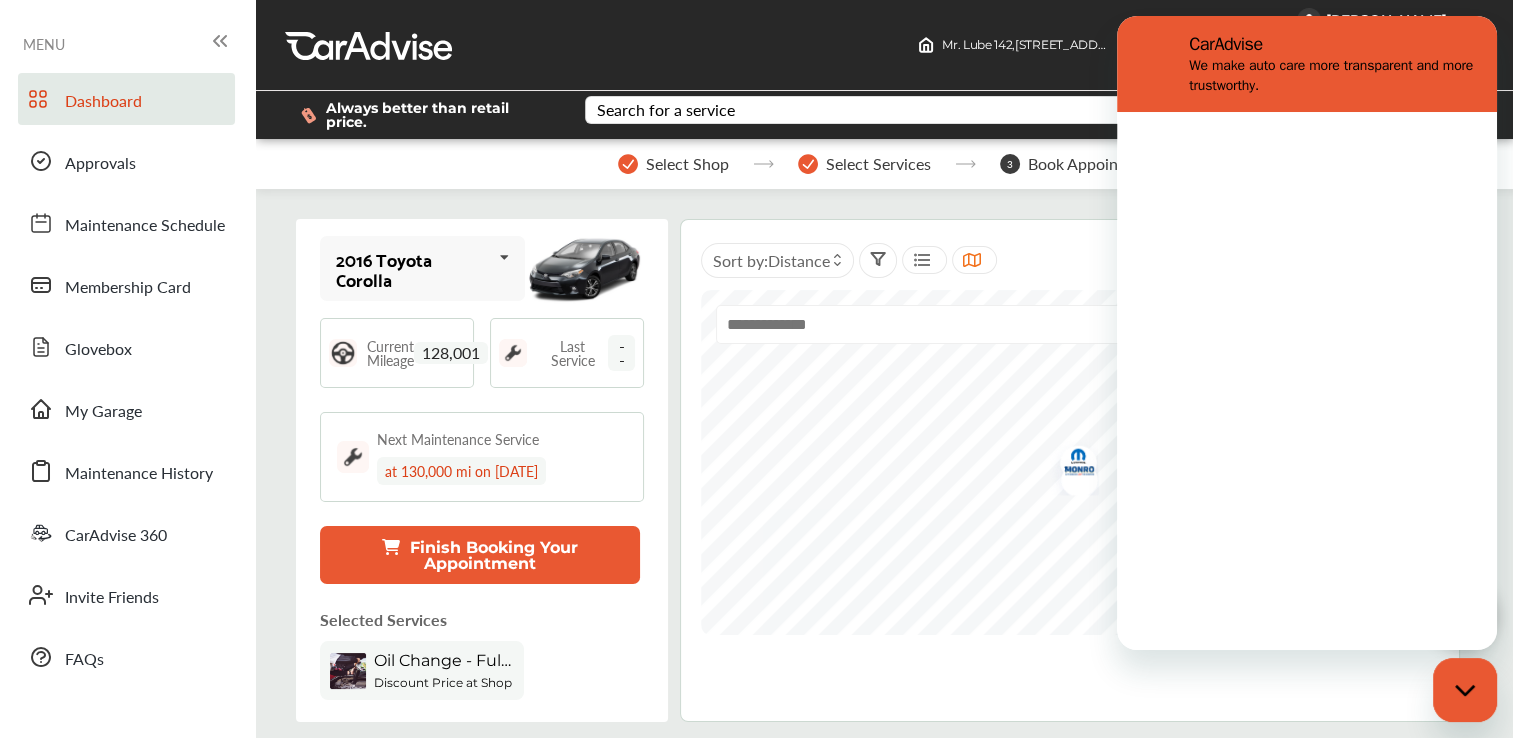 scroll, scrollTop: 0, scrollLeft: 0, axis: both 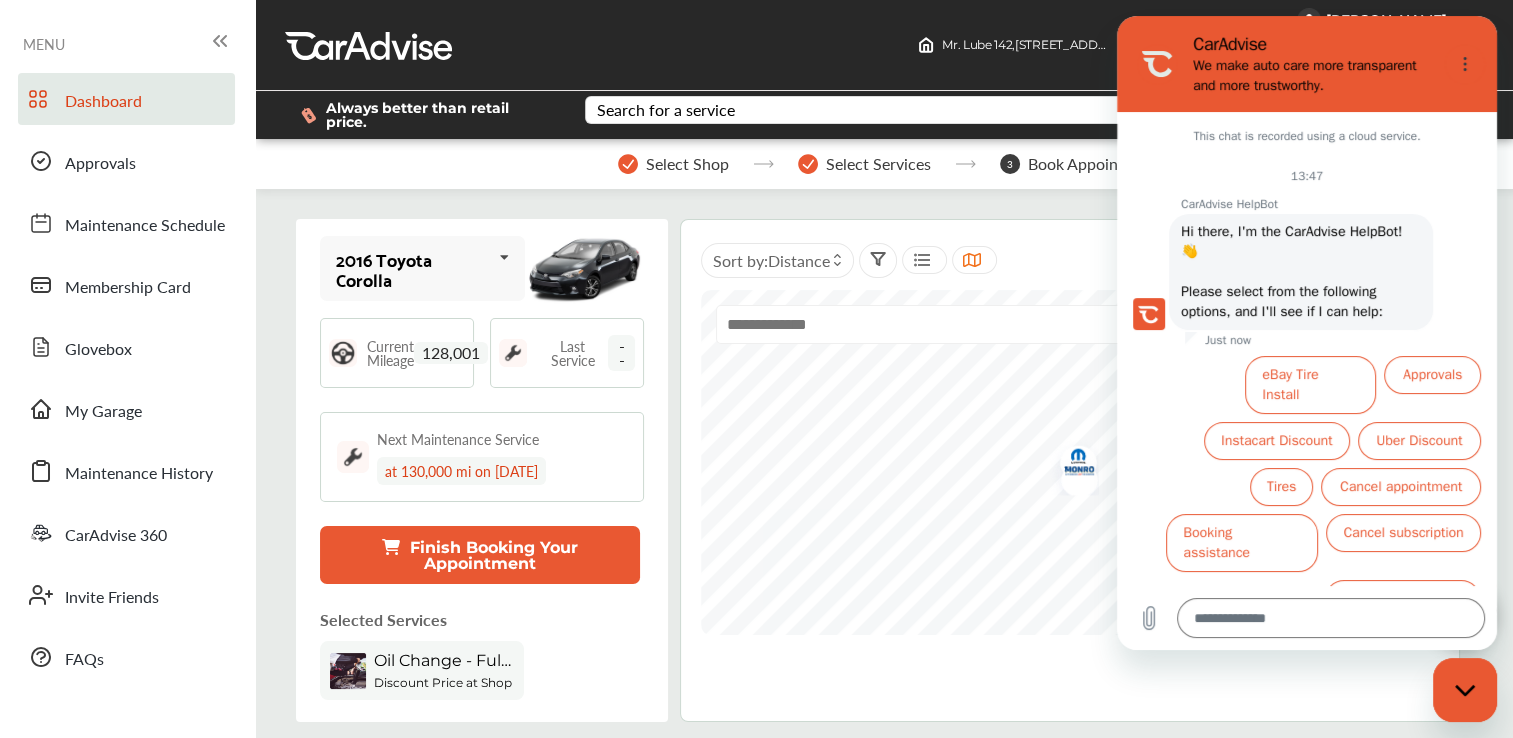 click on "2016 Toyota Corolla 2016 Toyota Corolla Current Mileage 128,001 Last Service -- Next Maintenance Service at 130,000 mi on [DATE] Finish Booking Your Appointment Selected Services Oil Change - Full-synthetic
Discount Price at Shop My Cart
Shop Change Mr. Lube [STREET_ADDRESS] Active vehicle 2016 Toyota Corolla Services (1) Add a service
Add more services Oil Change - Full-synthetic
.st0{fill:#FA4A1C;}
Discount Price at Shop Remove Manufacturer Recommended Services According to your upcoming maintenance  130,000 mi Brake Inspection
.st0{fill:#FA4A1C;}
$27.49 Add
Tire Rotation
.st0{fill:#FA4A1C;}
$36.29 Add
Estimated Sub Total Priced at Shop Total Savings
.st0{fill:#FA4A1C;}
$0.00 Continue to checkout
Sort by :  Distance
Save an additional 10% on maintenance & repairs Upgrade membership Buy new tires" at bounding box center (884, 1614) 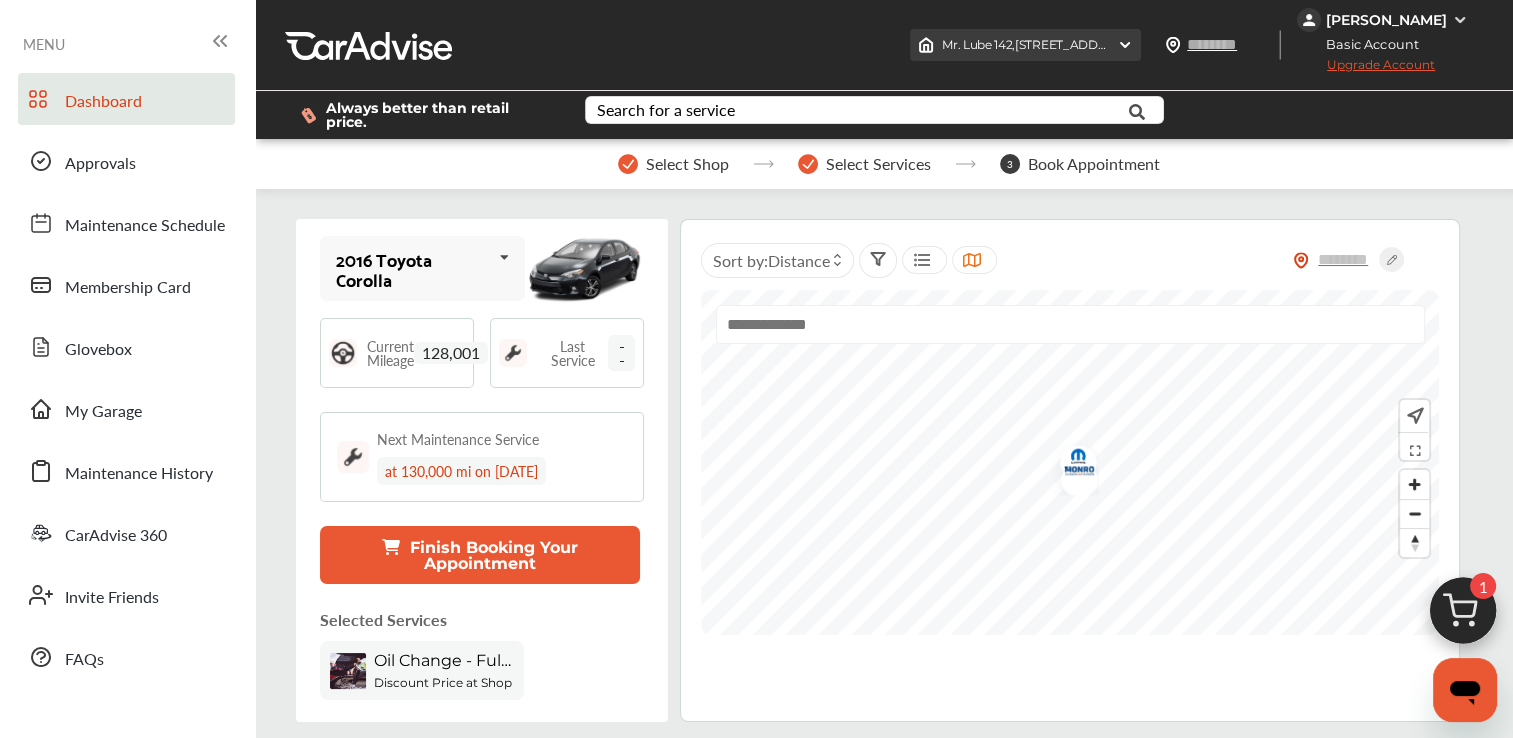 click on "Mr. Lube [STREET_ADDRESS]" at bounding box center (1137, 44) 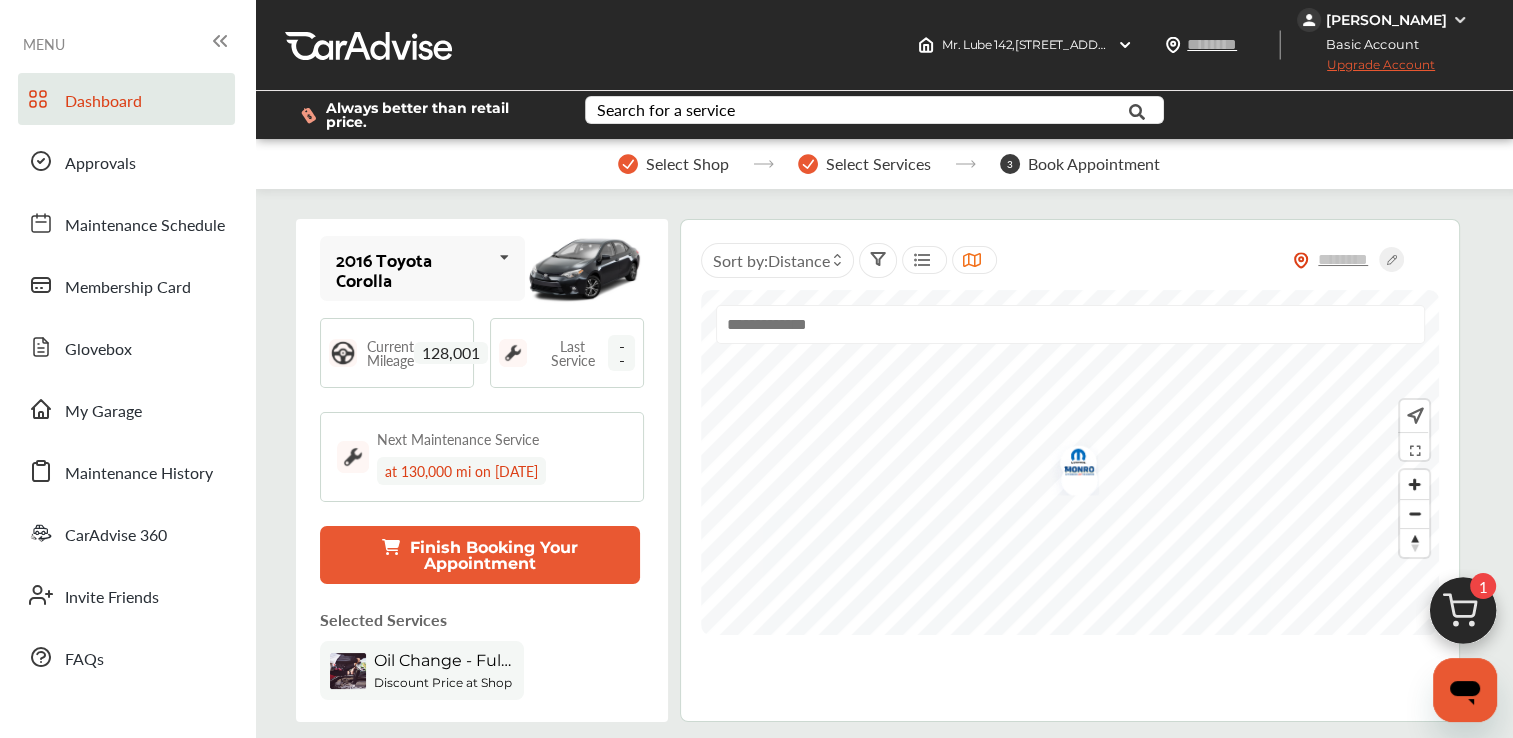 click on "Mr. Lube [STREET_ADDRESS] Mr. Lube [STREET_ADDRESS] Change shop [PERSON_NAME] Basic   Account Upgrade Account My Account Membership Card Sign Out" at bounding box center [884, 45] 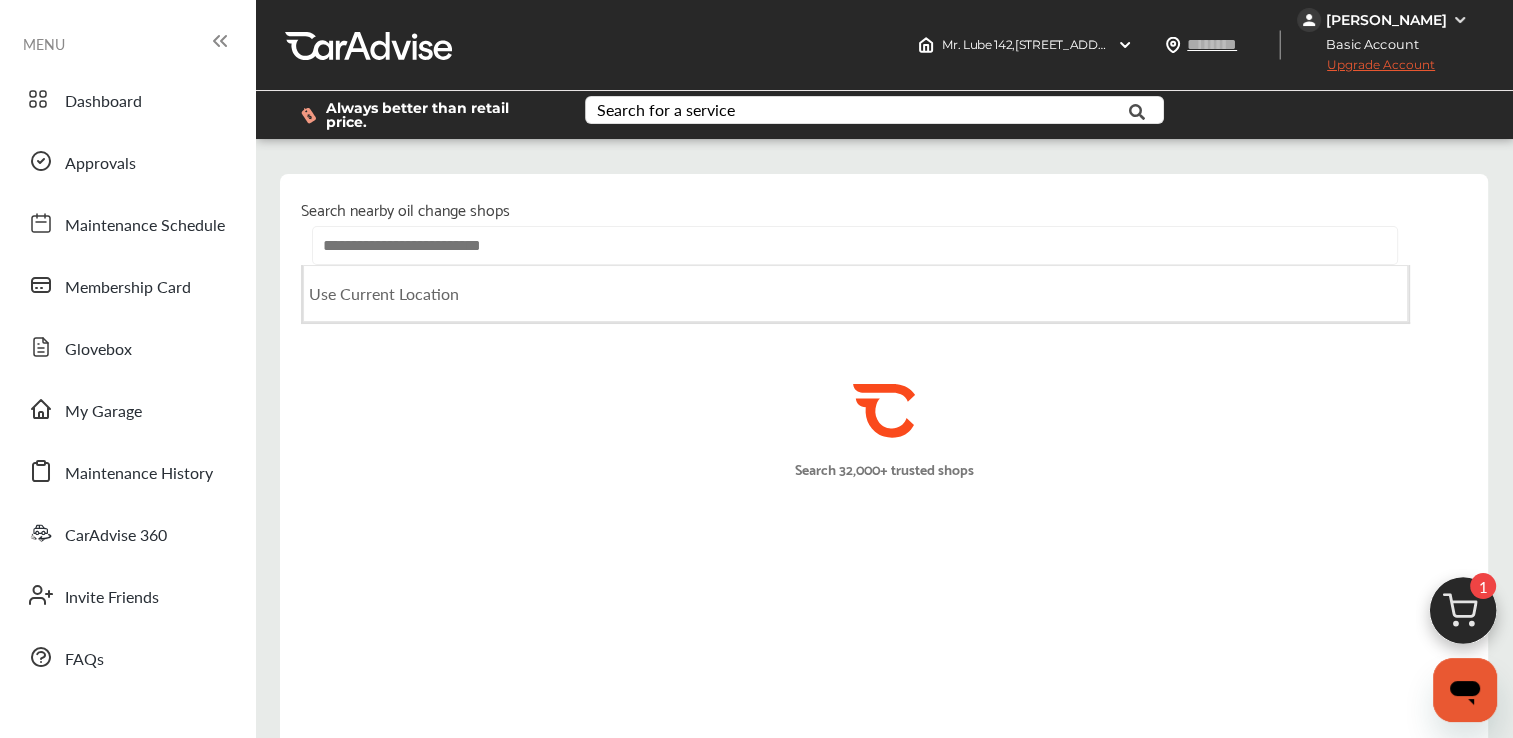 click at bounding box center [855, 245] 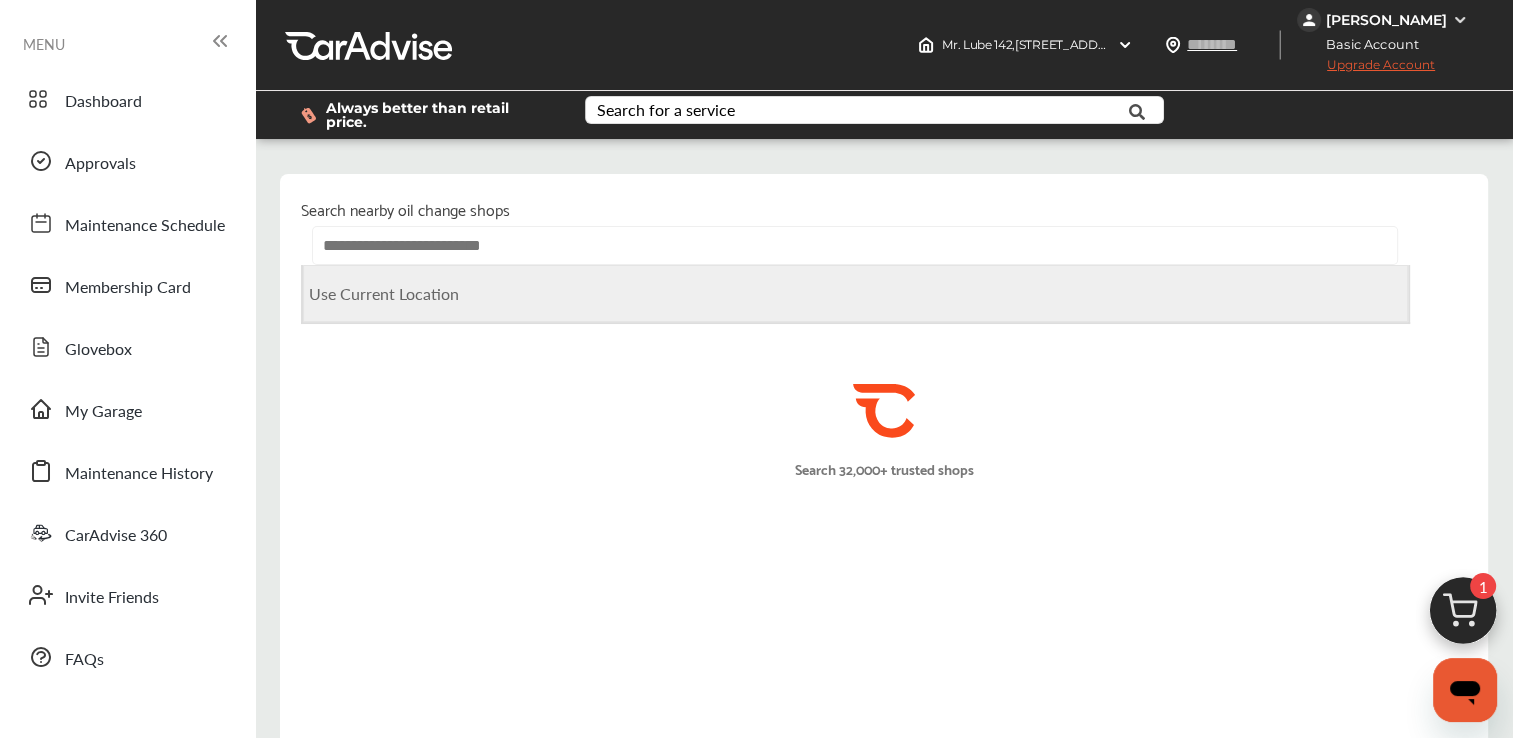 click on "Use Current Location" at bounding box center (855, 293) 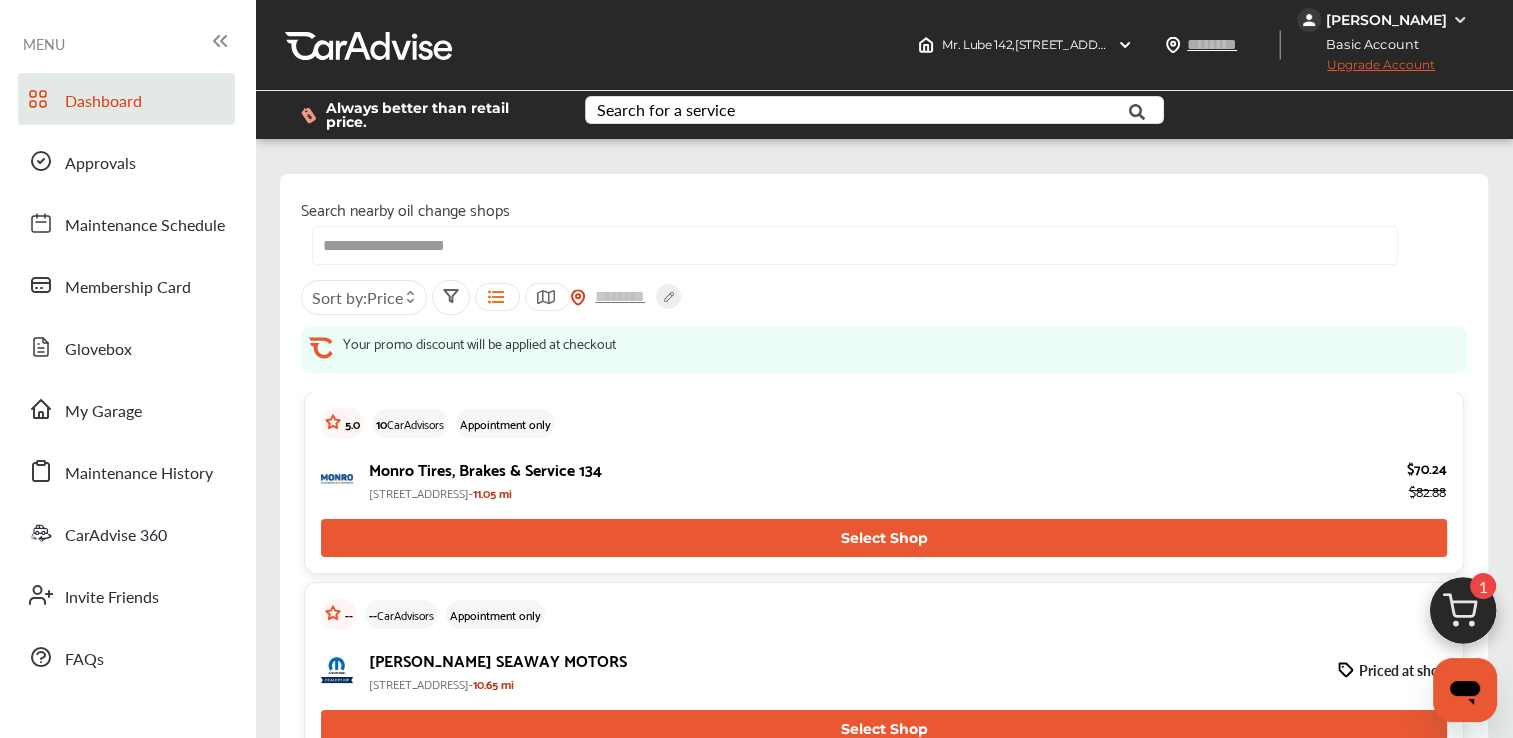 click on "Dashboard" at bounding box center [103, 102] 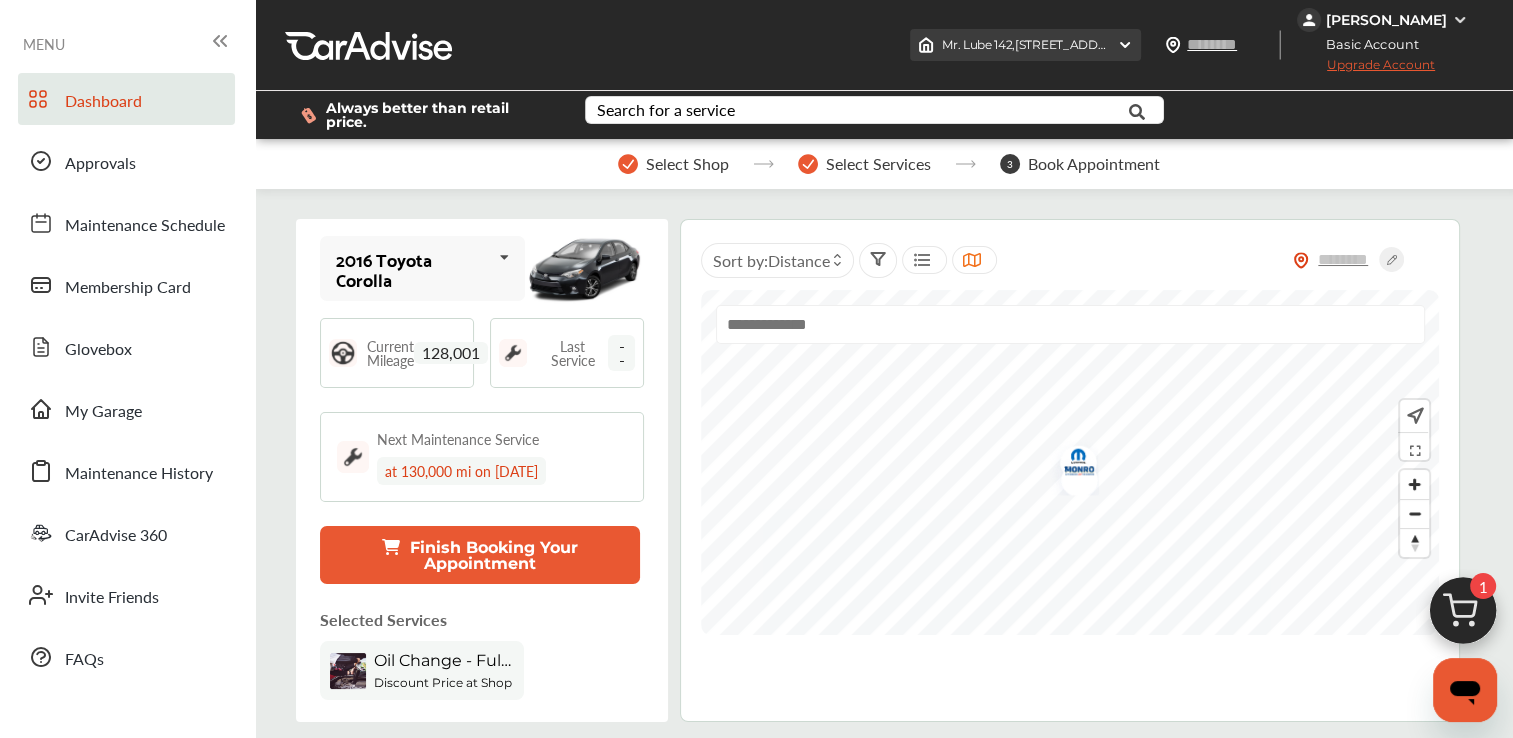 click on "Mr. Lube [STREET_ADDRESS]" at bounding box center [1025, 45] 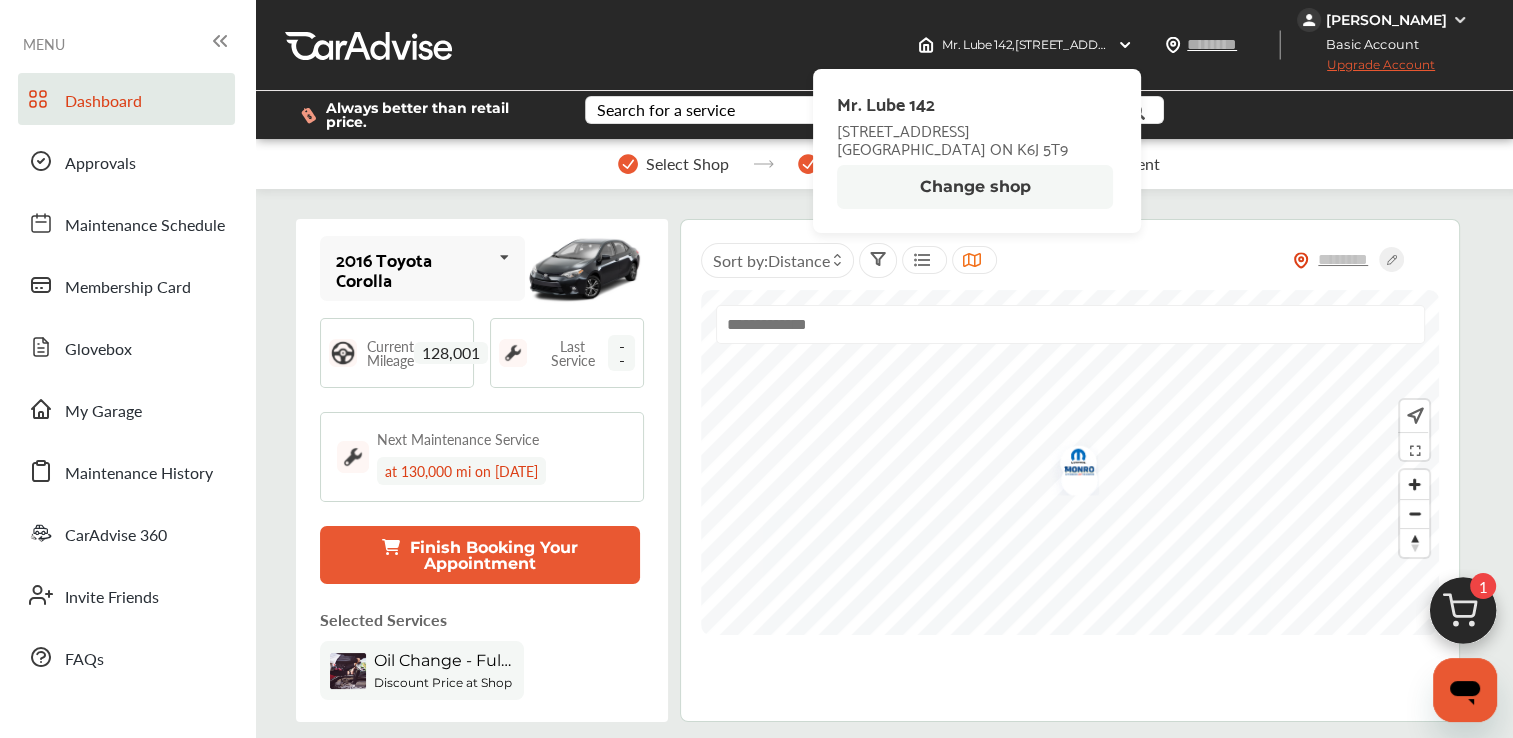 click on "Change shop" at bounding box center (975, 187) 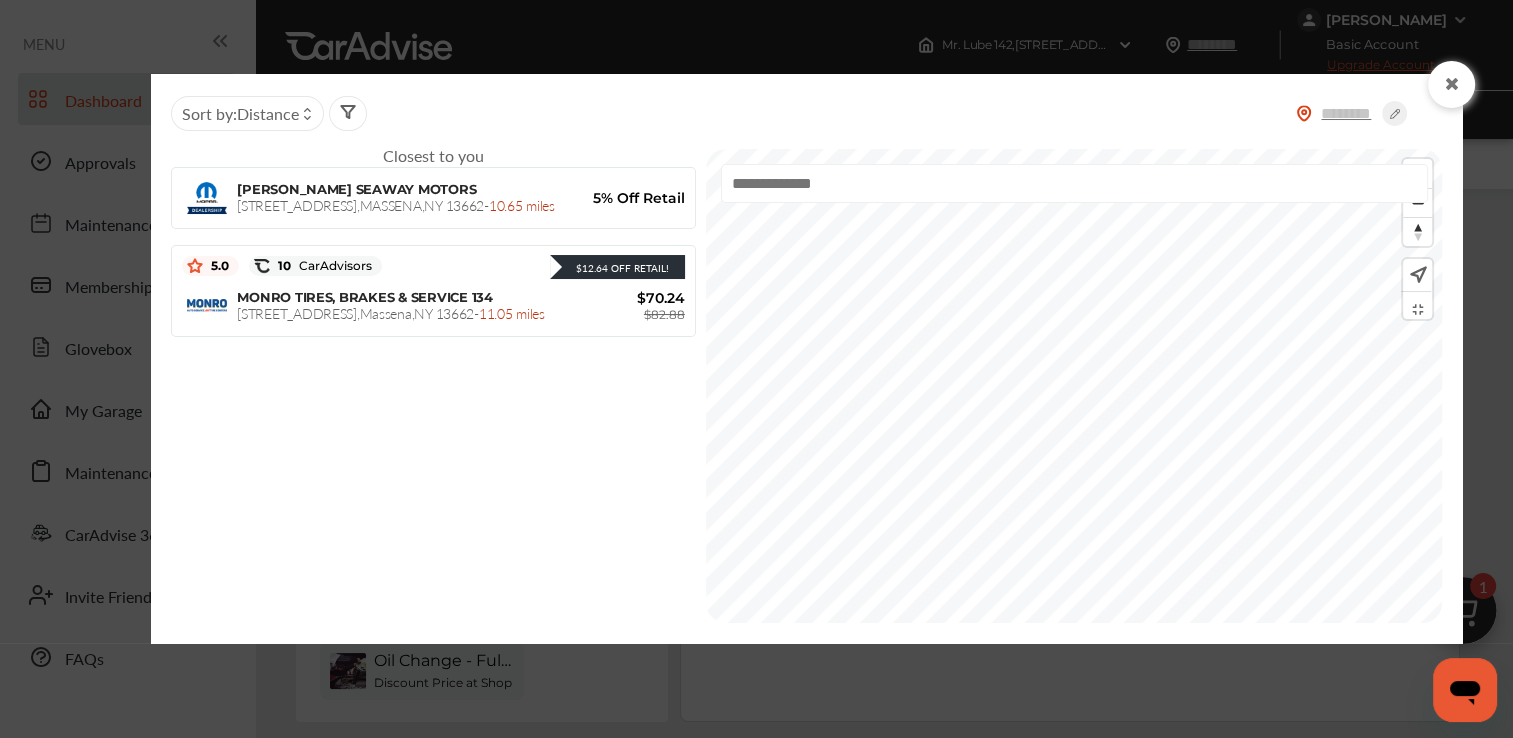 click at bounding box center (1451, 84) 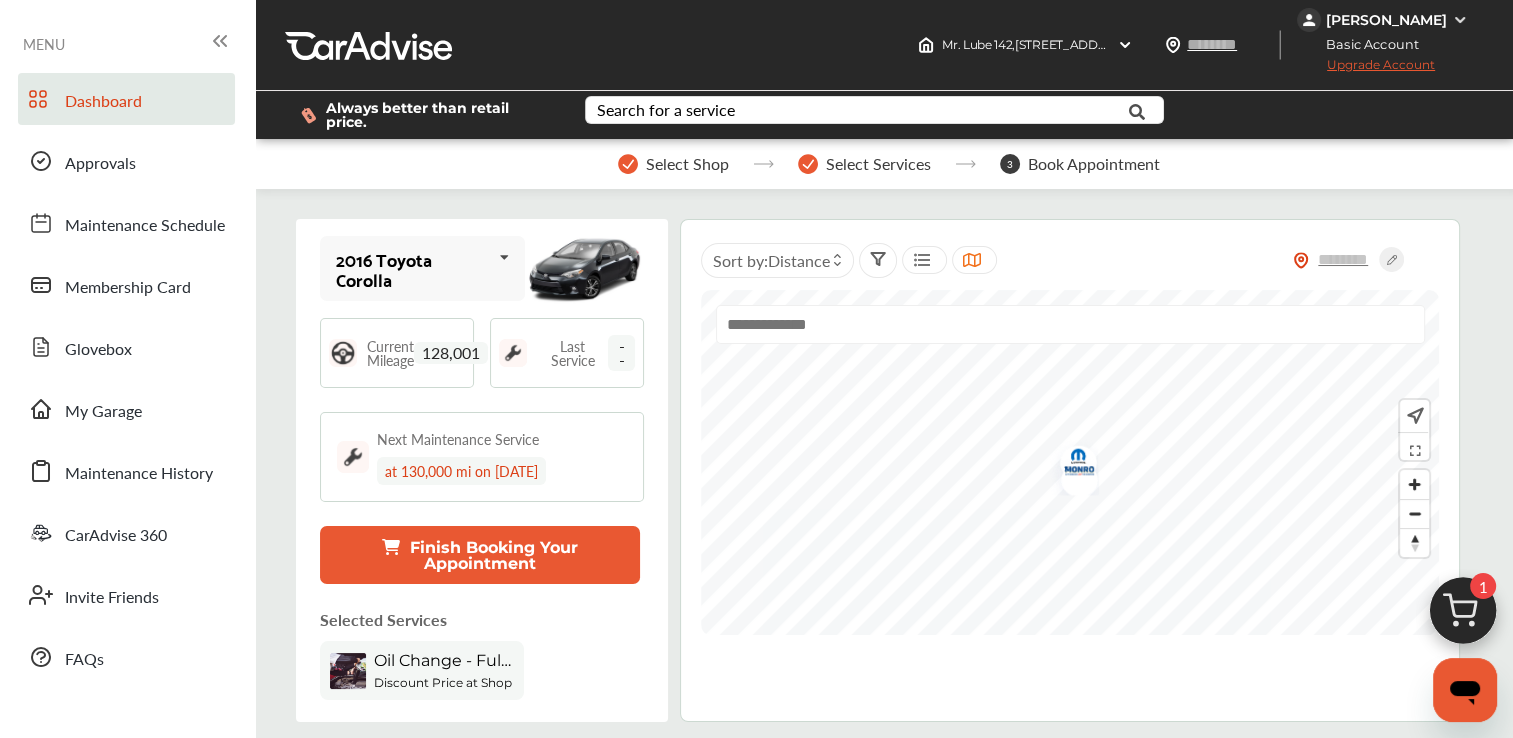 click on "[PERSON_NAME]" at bounding box center [1386, 20] 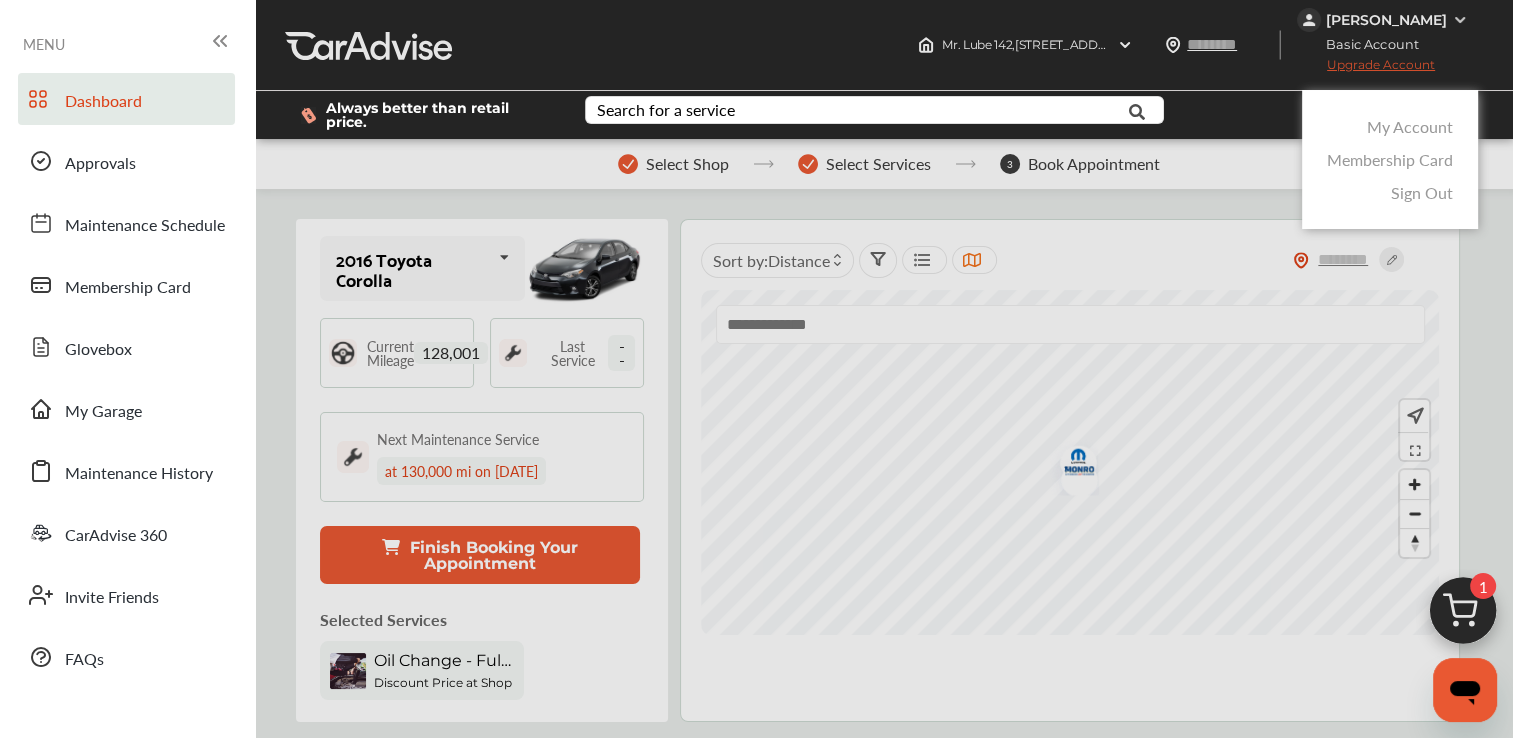 click at bounding box center [756, 419] 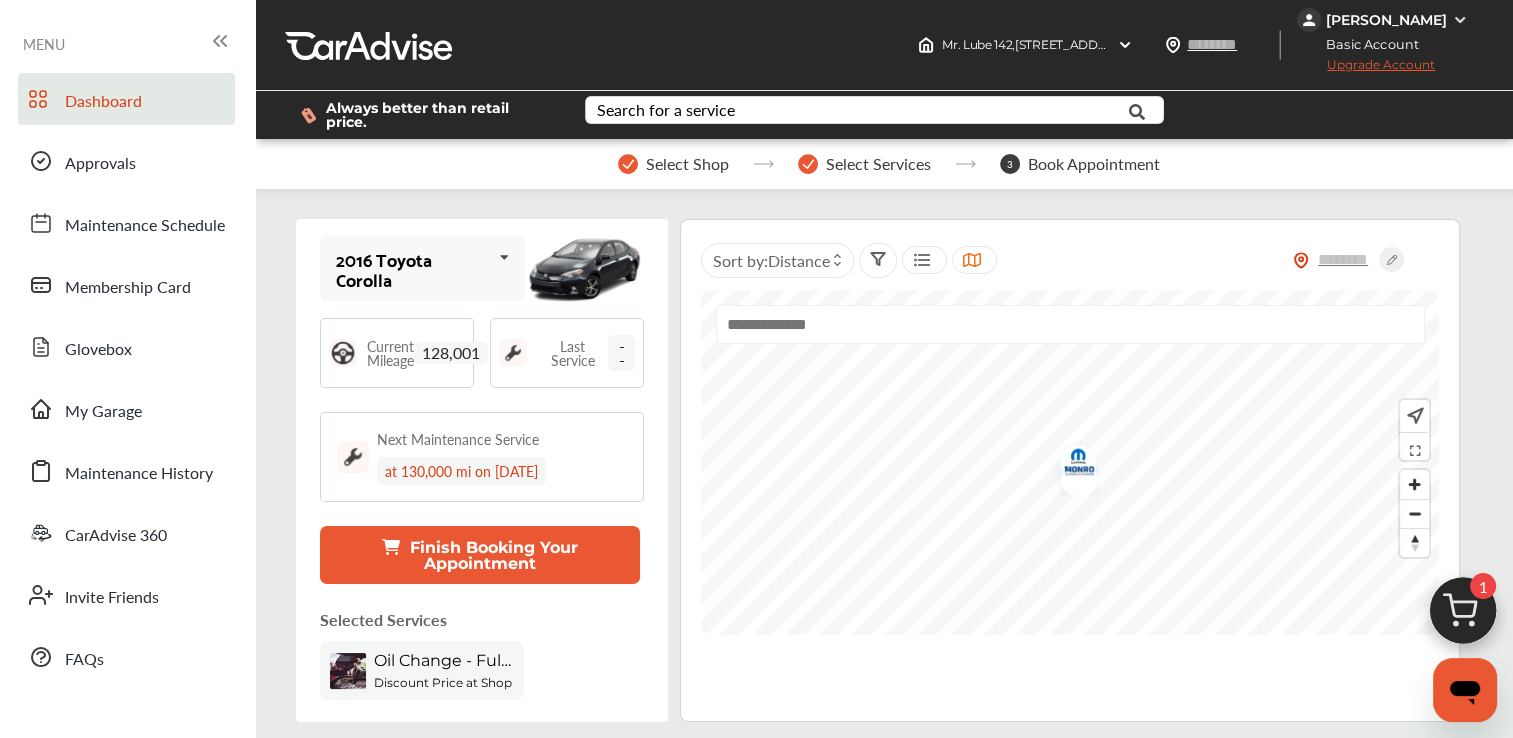 click on "Oil Change - Full-synthetic" at bounding box center [444, 660] 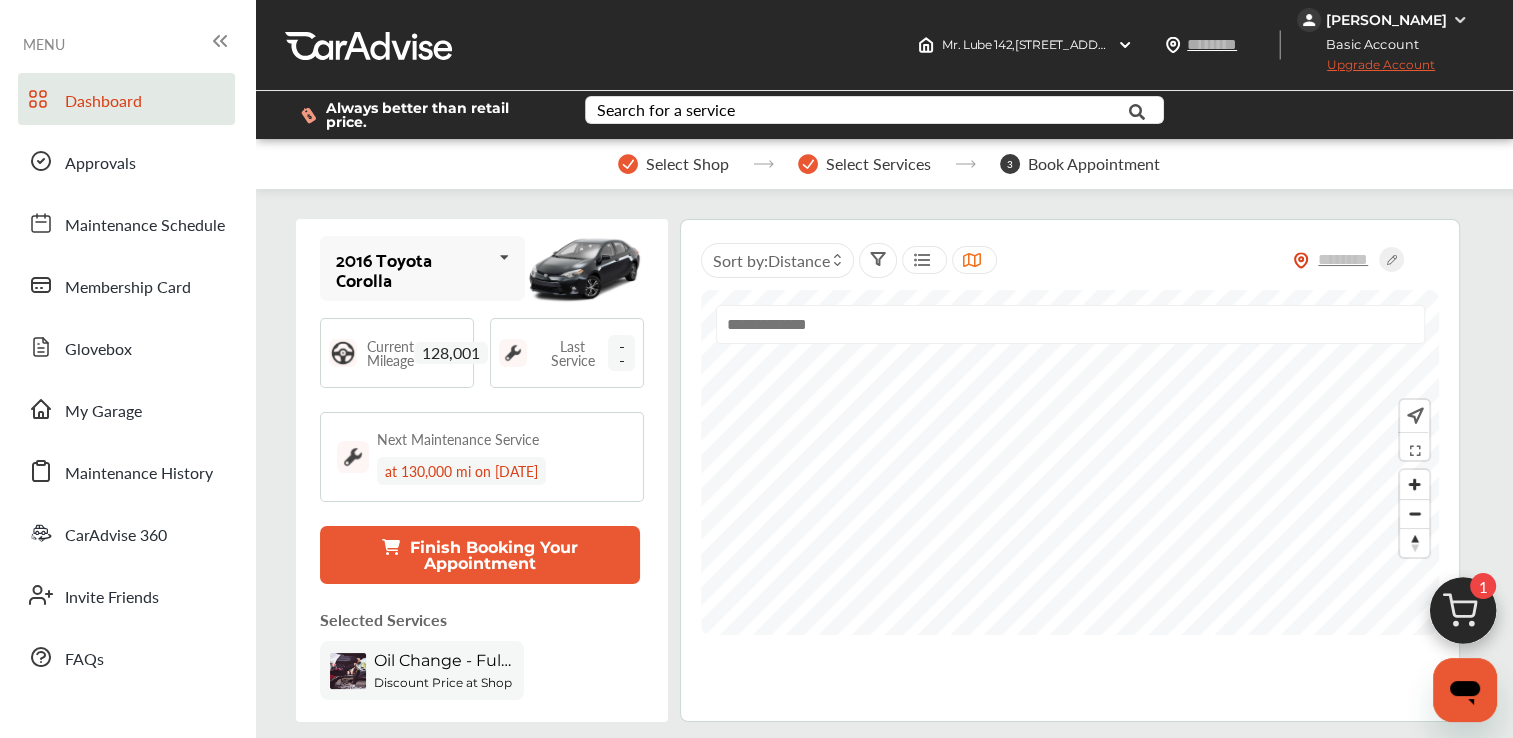 click at bounding box center (1460, 20) 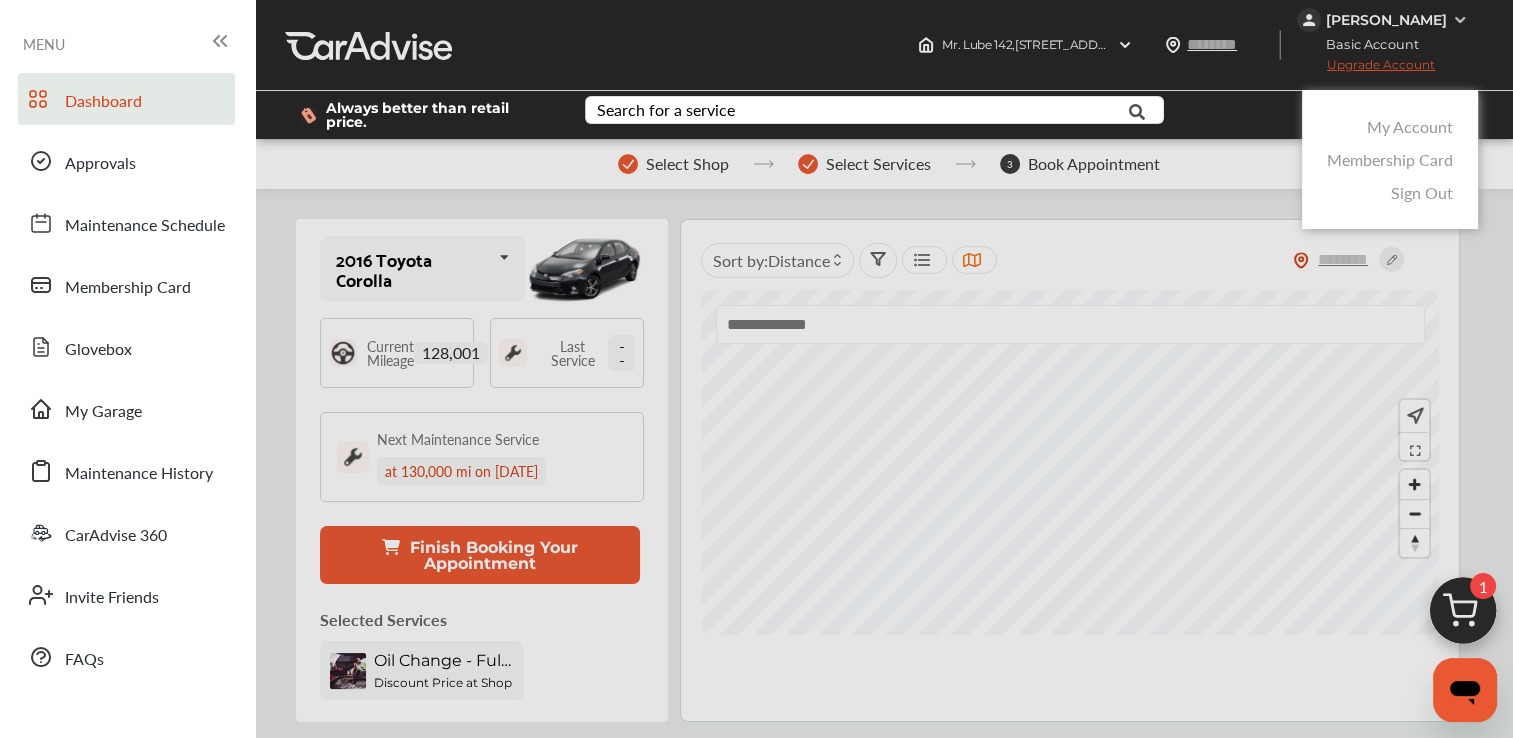 click on "Sign Out" at bounding box center (1422, 192) 